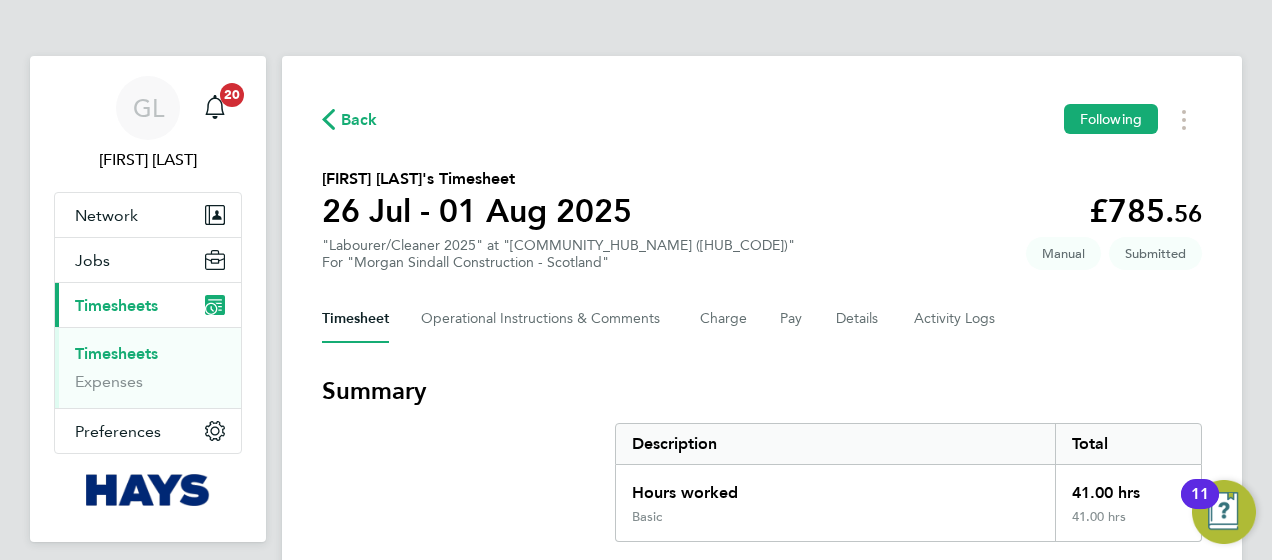scroll, scrollTop: 0, scrollLeft: 0, axis: both 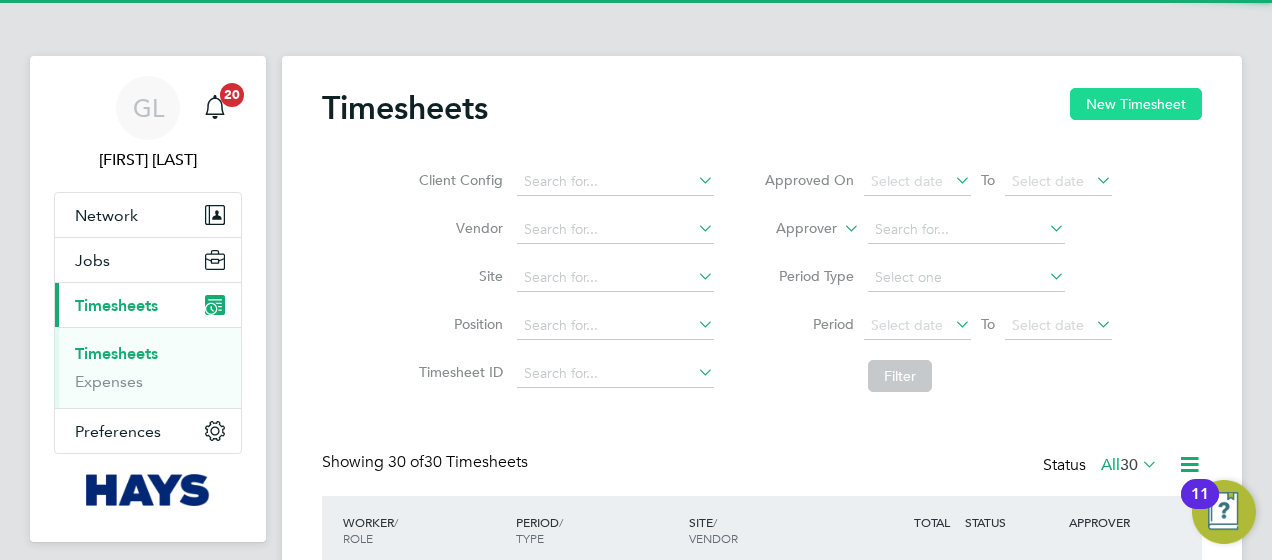 click on "New Timesheet" 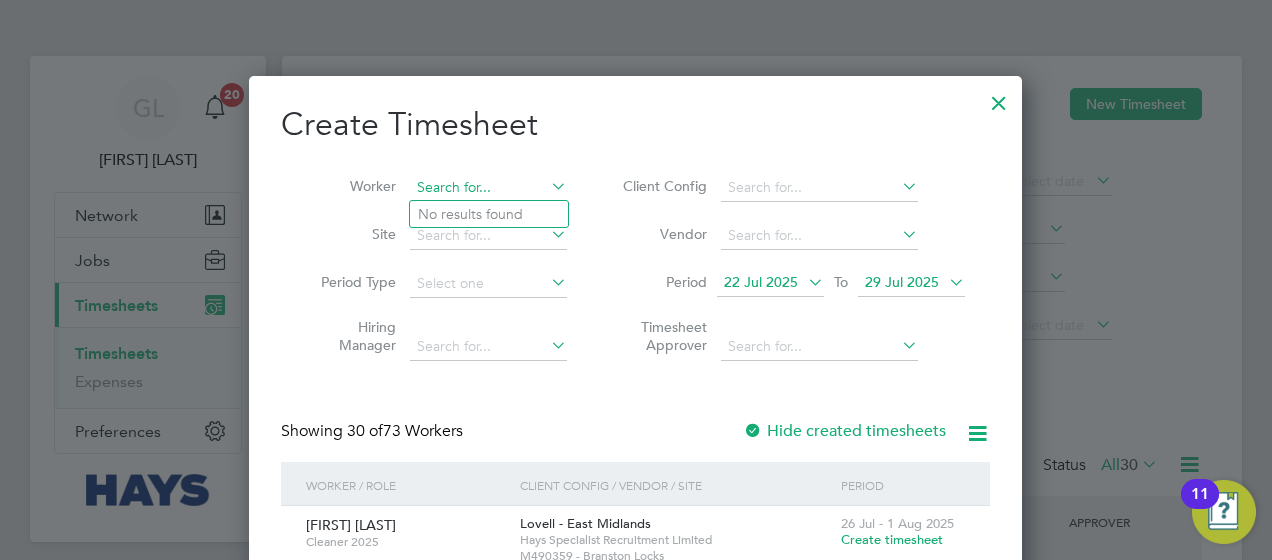 click at bounding box center (488, 188) 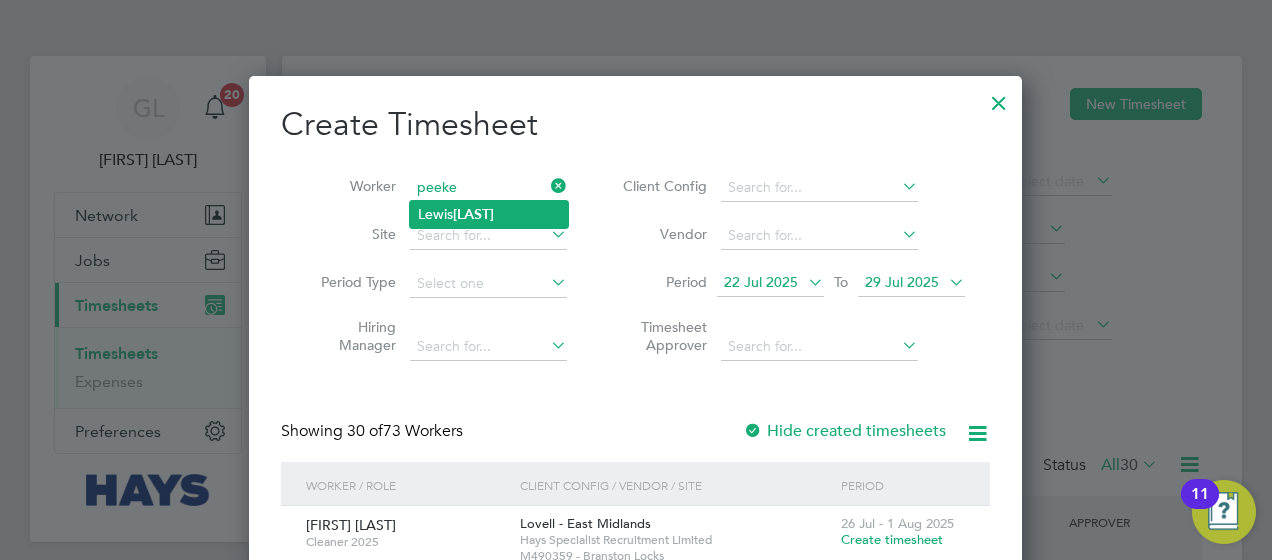 click on "Peeke" 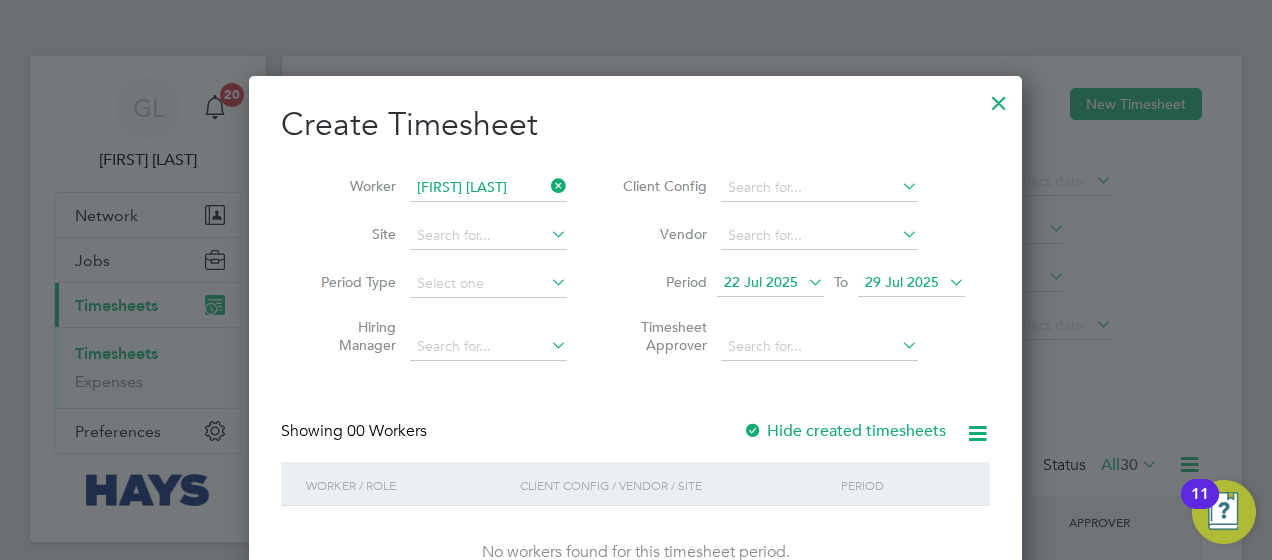 click on "Create Timesheet Worker   Lewis Peeke Site   Period Type   Hiring Manager   Client Config   Vendor   Period
22 Jul 2025
To
29 Jul 2025
Timesheet Approver   Showing   00 Workers Hide created timesheets Worker / Role Client Config / Vendor / Site Period No workers found for this timesheet period. Show  30  more" at bounding box center [635, 351] 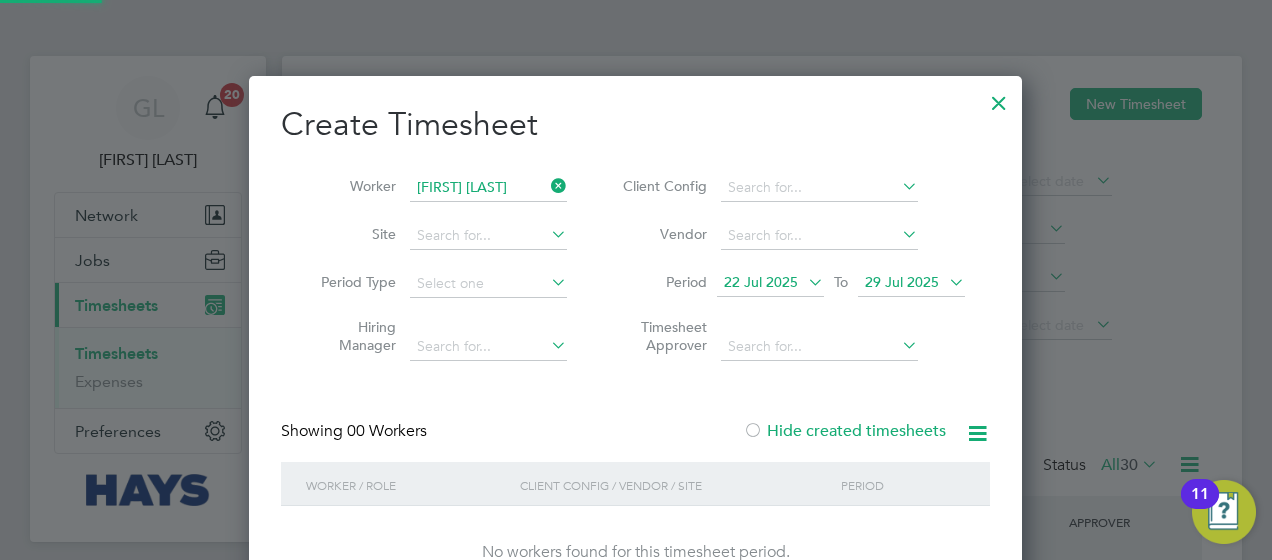 click on "Hide created timesheets" at bounding box center (844, 431) 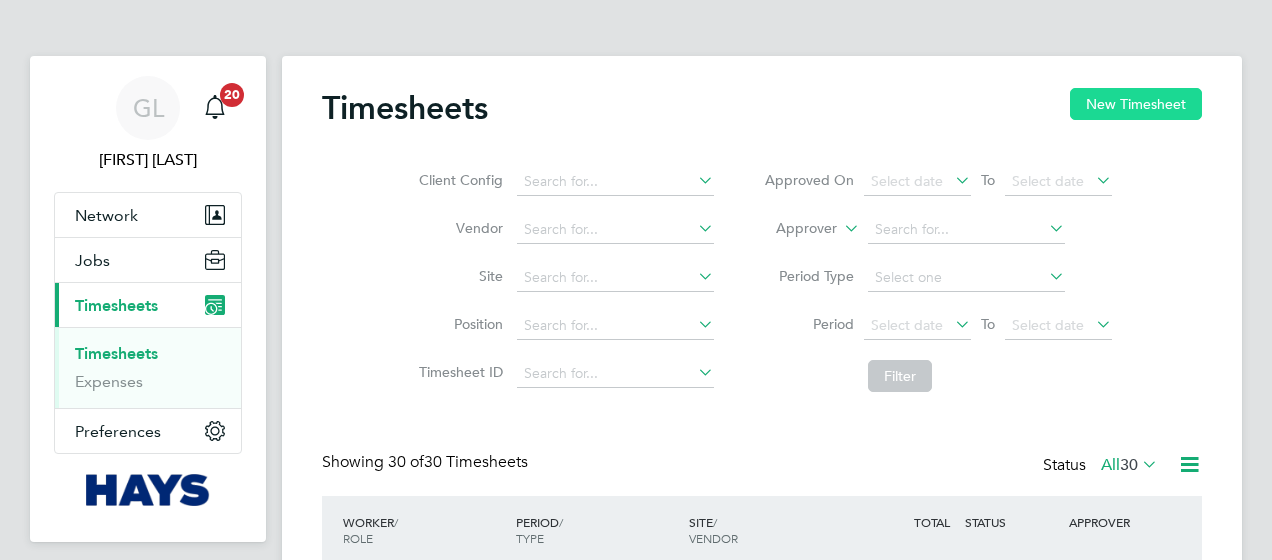 scroll, scrollTop: 0, scrollLeft: 0, axis: both 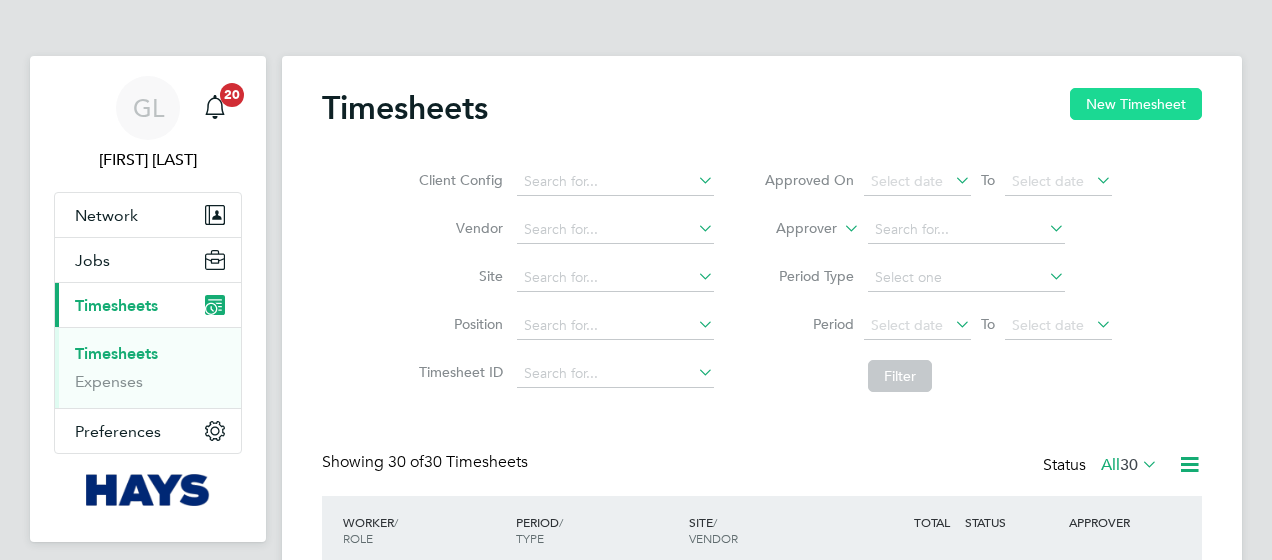 click on "New Timesheet" 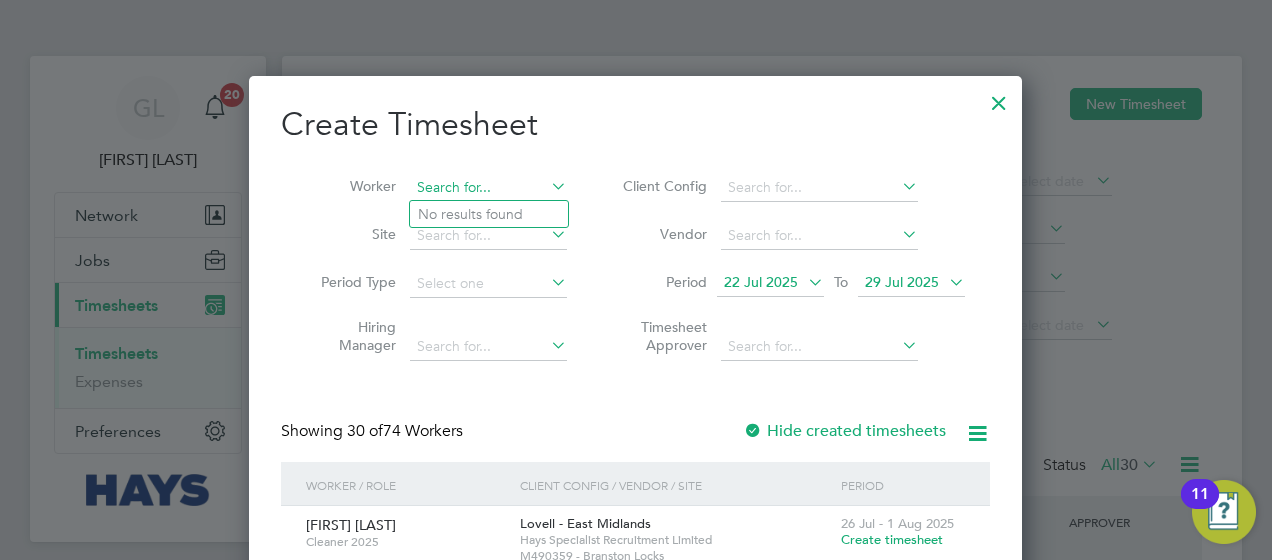 click at bounding box center [488, 188] 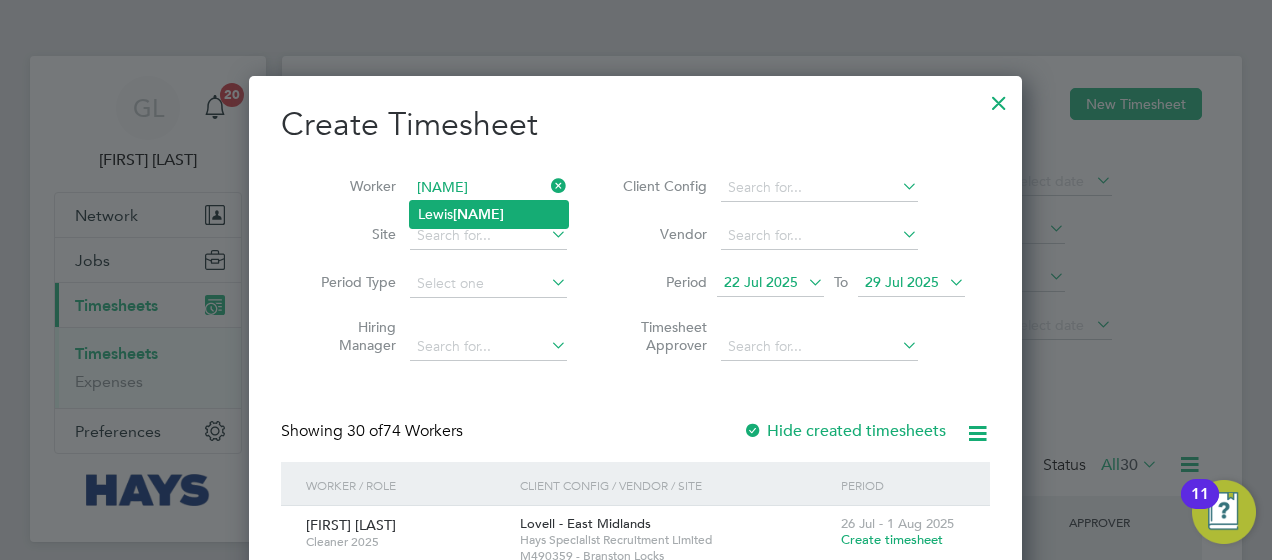 click on "Lewis  Peeke" 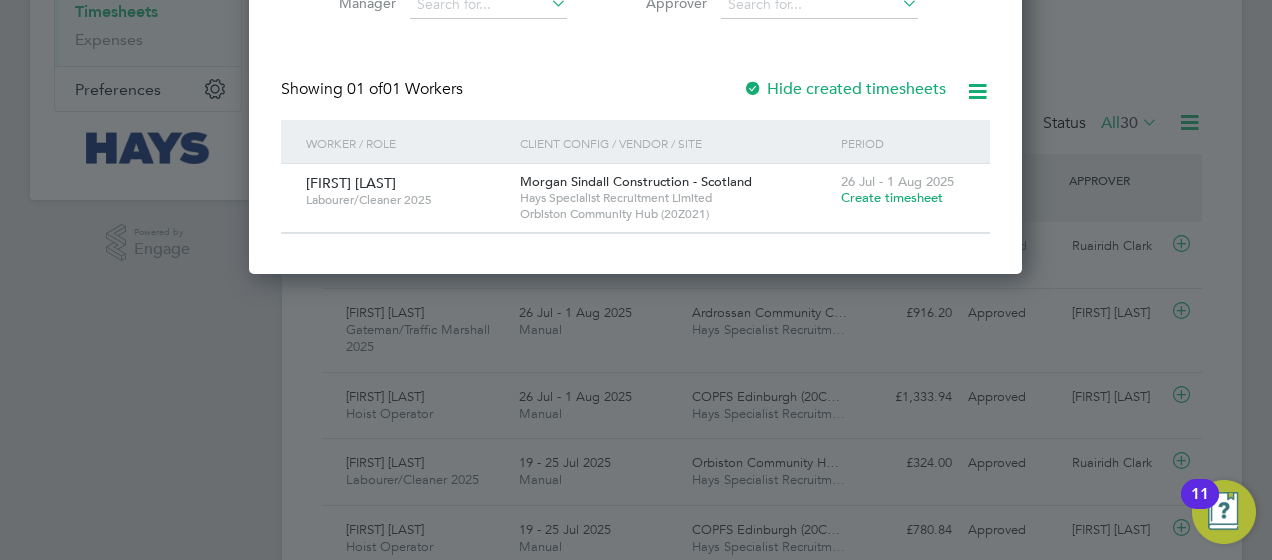 click on "Create timesheet" at bounding box center [892, 197] 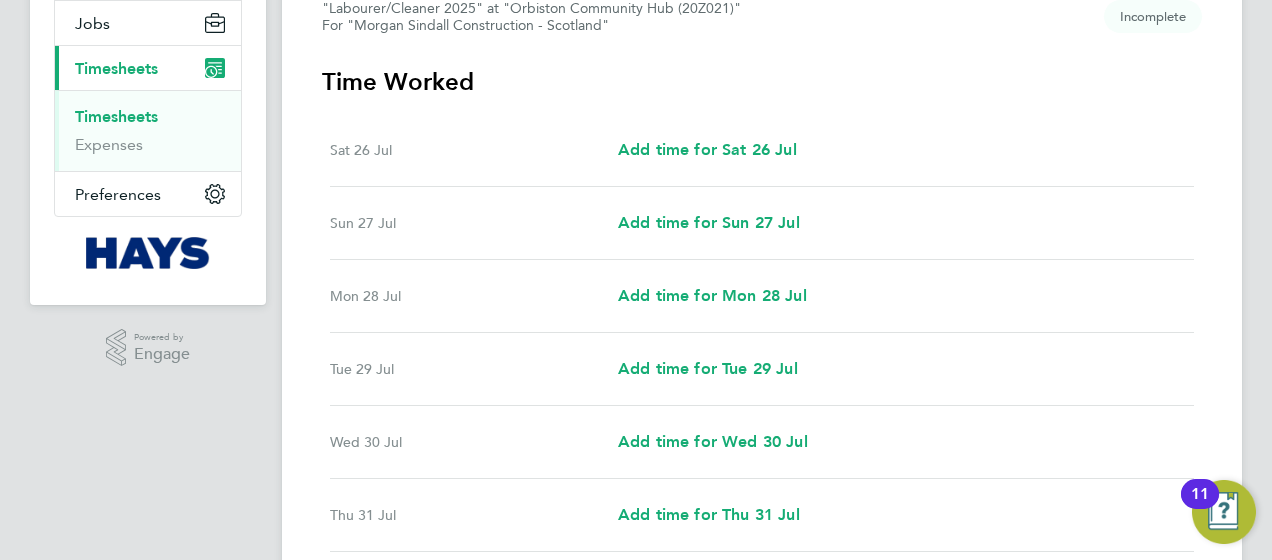 scroll, scrollTop: 235, scrollLeft: 0, axis: vertical 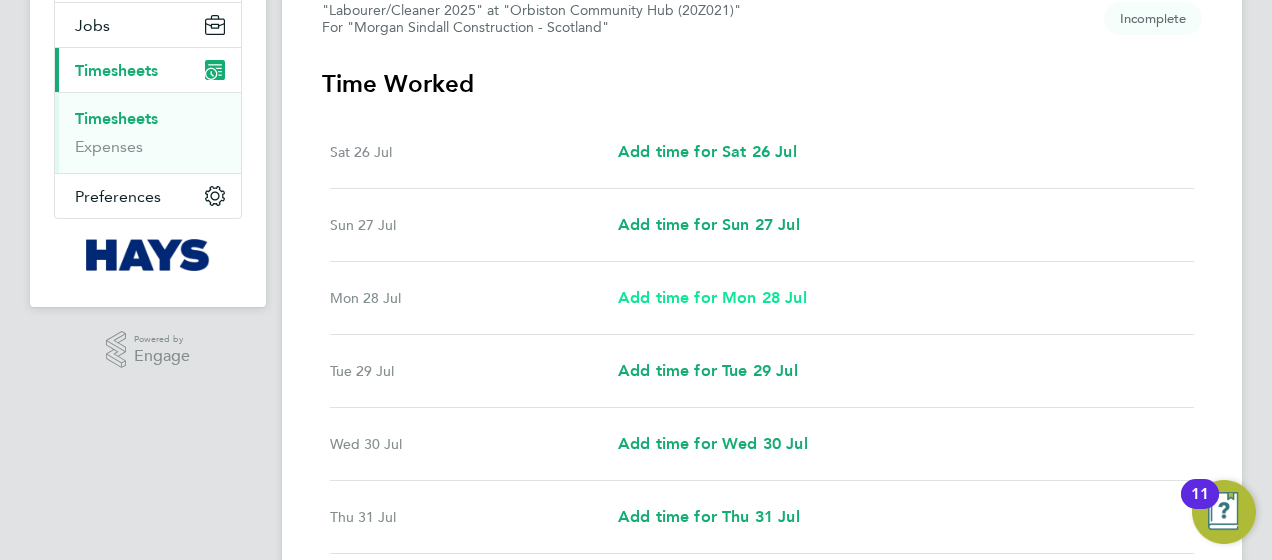 click on "Add time for Mon 28 Jul" at bounding box center (712, 297) 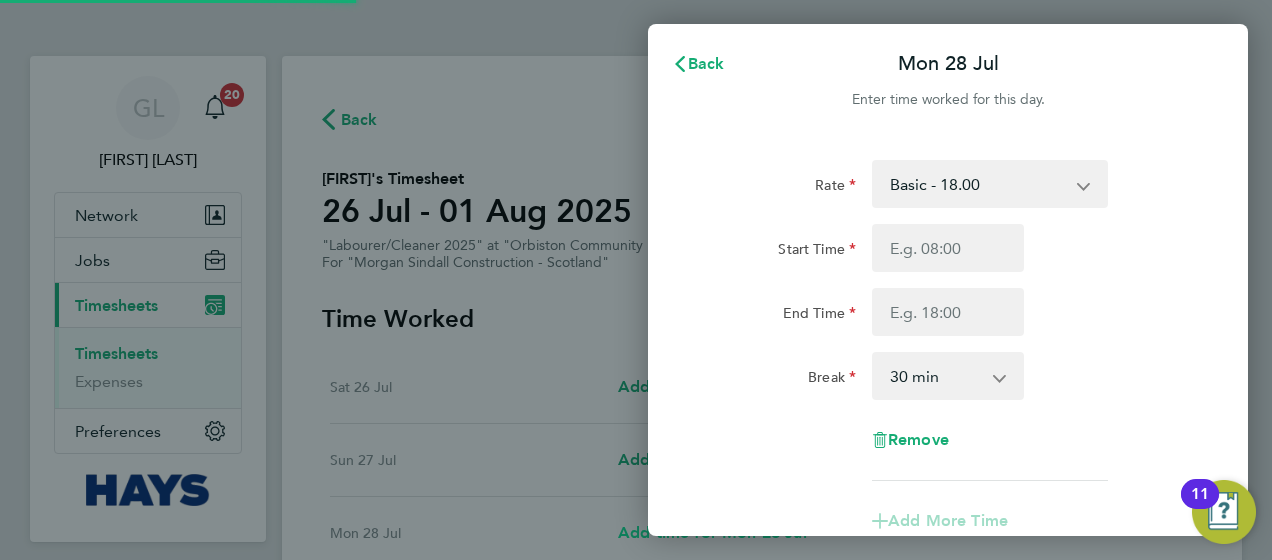 scroll, scrollTop: 0, scrollLeft: 0, axis: both 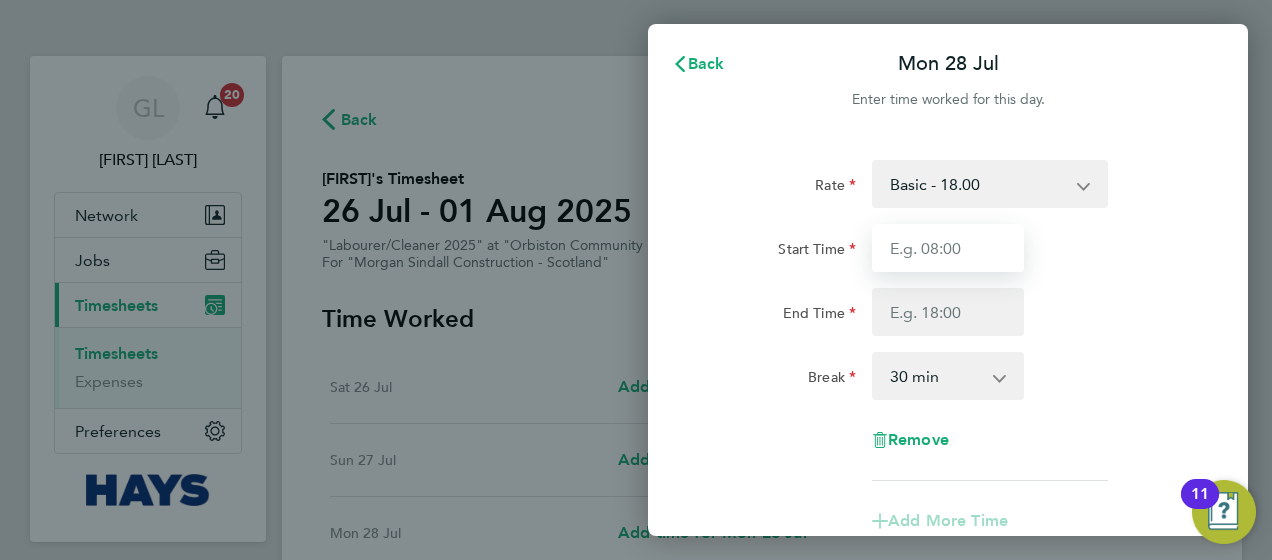 click on "Start Time" at bounding box center (948, 248) 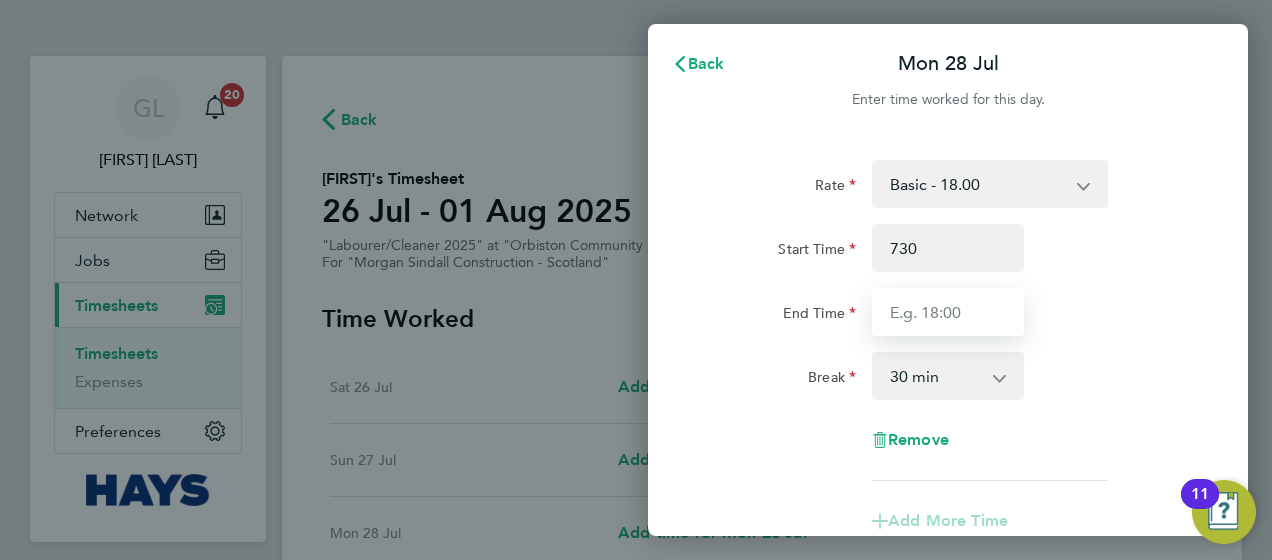 type on "07:30" 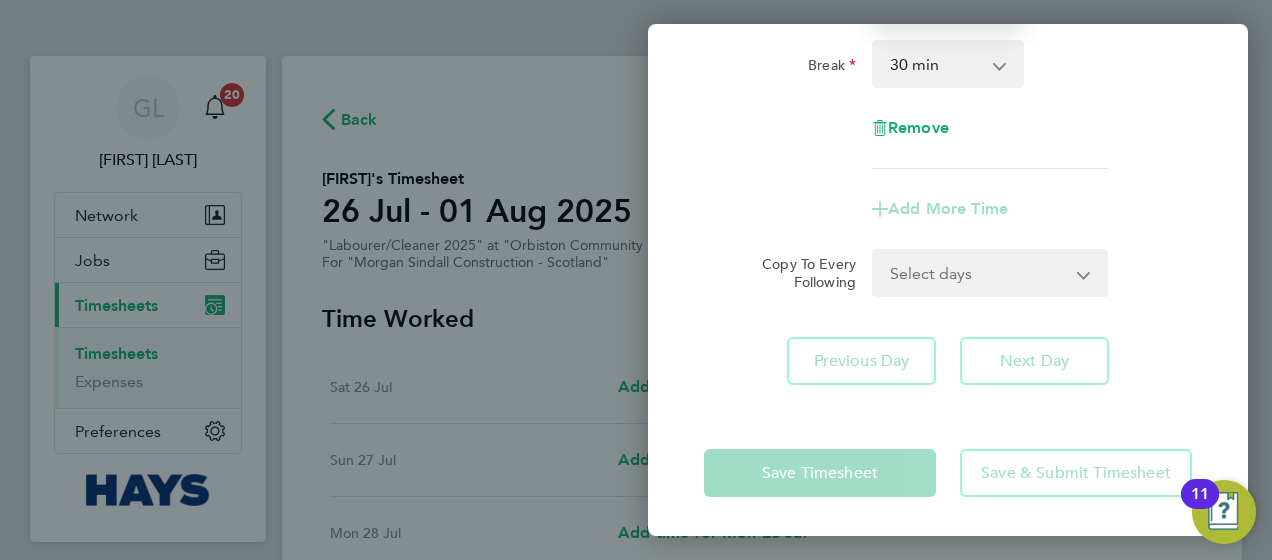 scroll, scrollTop: 310, scrollLeft: 0, axis: vertical 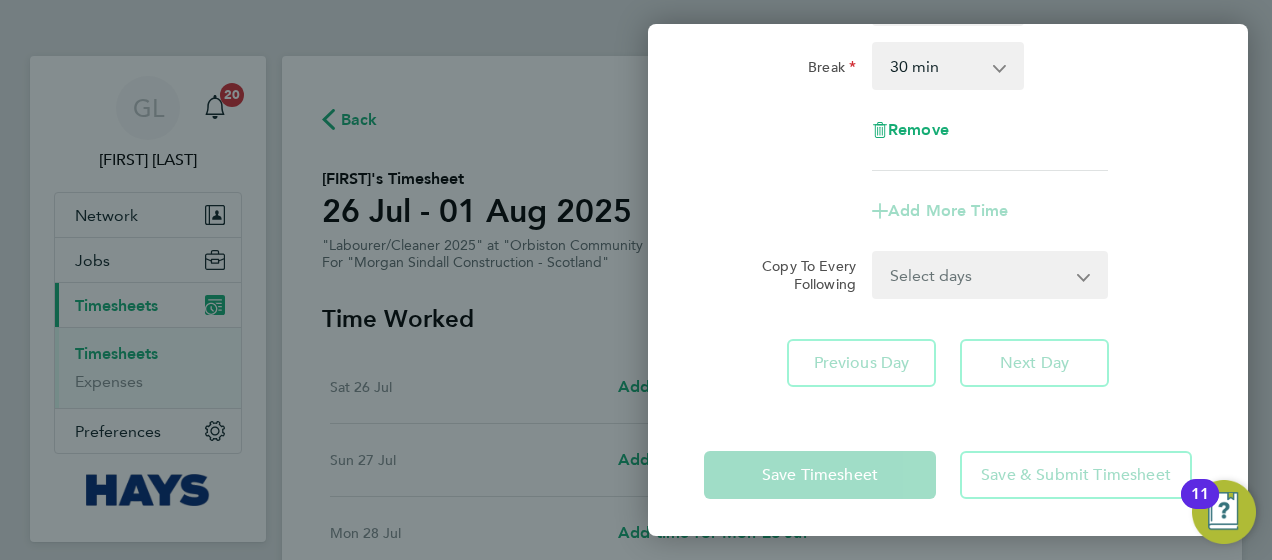 type on "16:00" 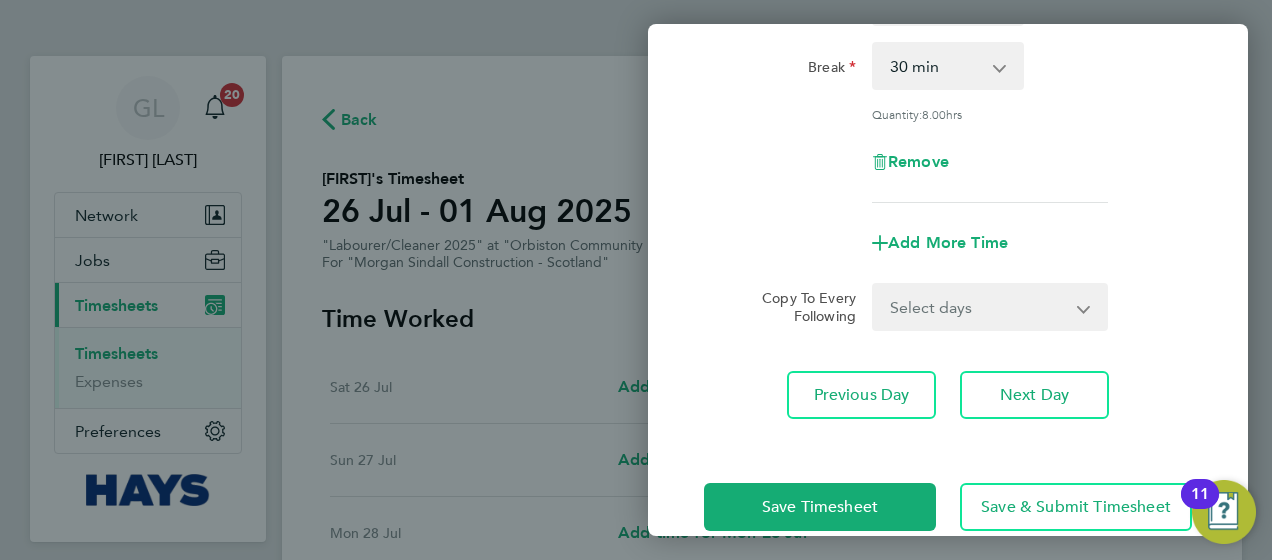 click on "Rate  Basic - 18.00   OVERTIME - 27.44
Start Time 07:30 End Time 16:00 Break  0 min   15 min   30 min   45 min   60 min   75 min   90 min
Quantity:  8.00  hrs
Remove
Add More Time  Copy To Every Following  Select days   Day   Tuesday   Wednesday   Thursday   Friday
Previous Day   Next Day" 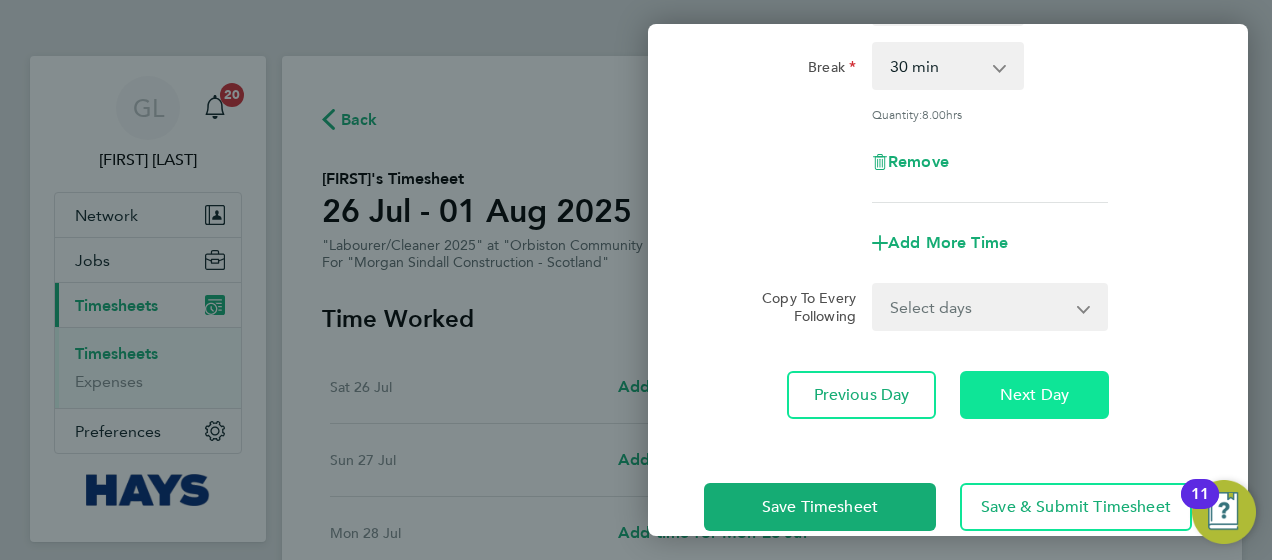 click on "Next Day" 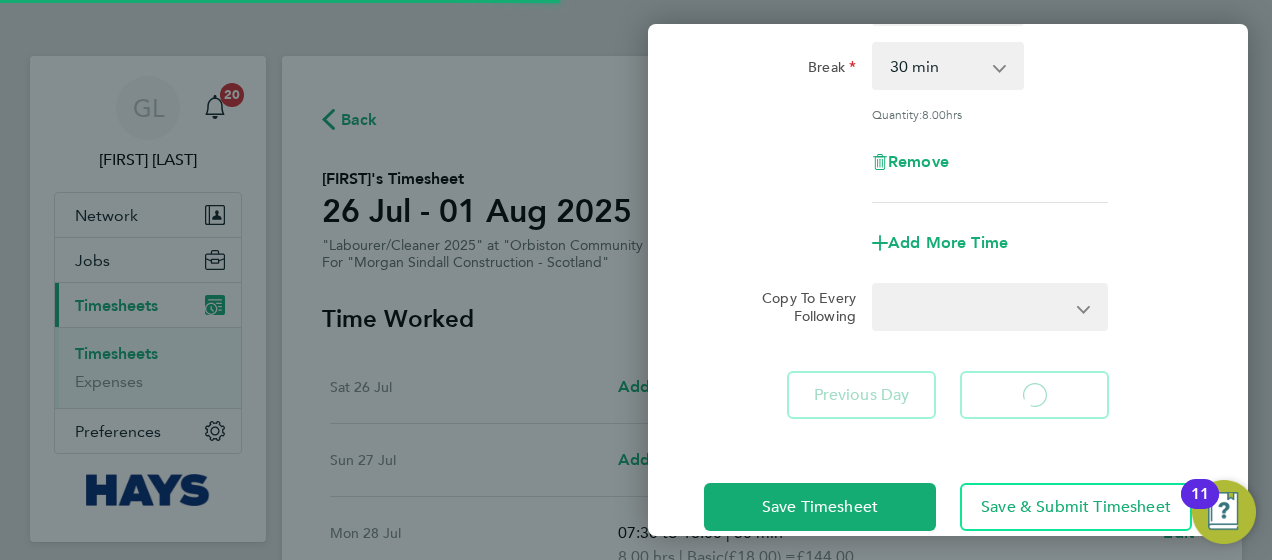 select on "30" 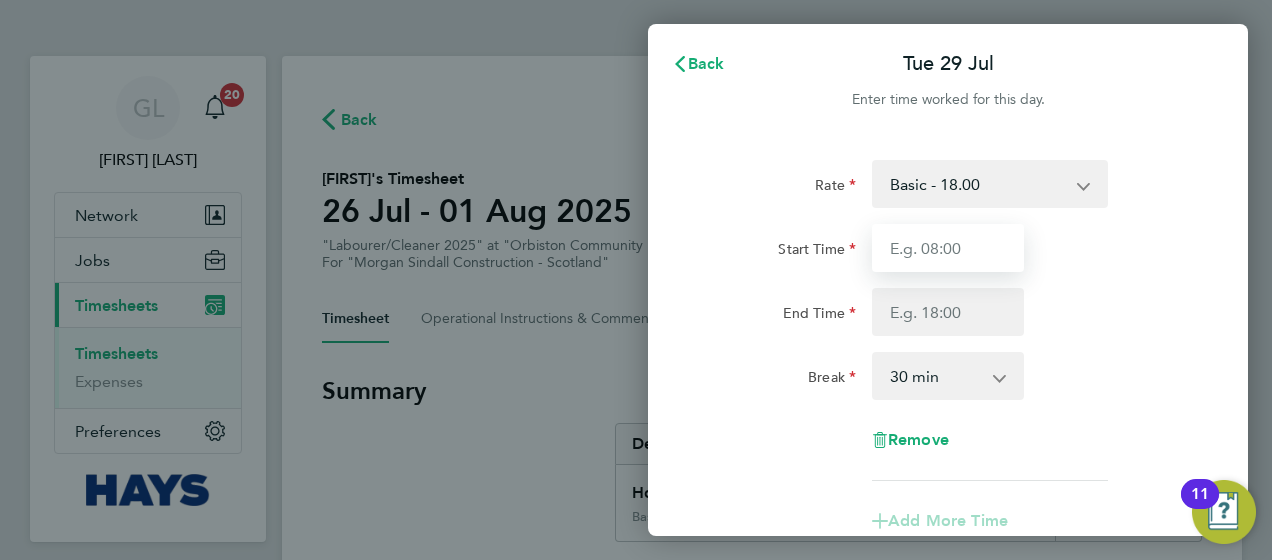 click on "Start Time" at bounding box center (948, 248) 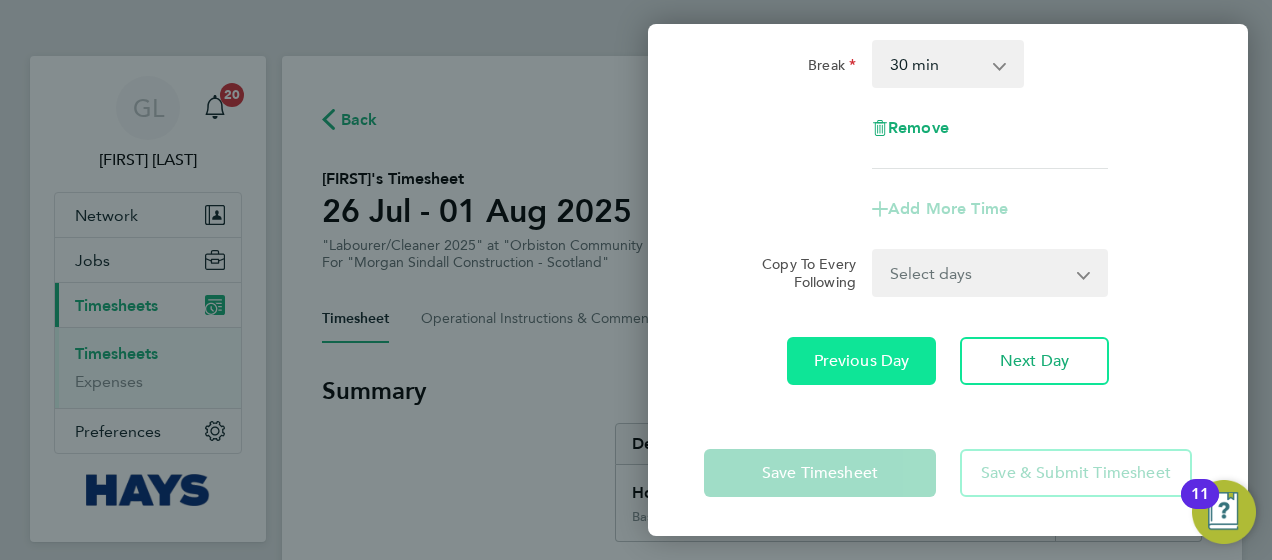 click on "Previous Day" 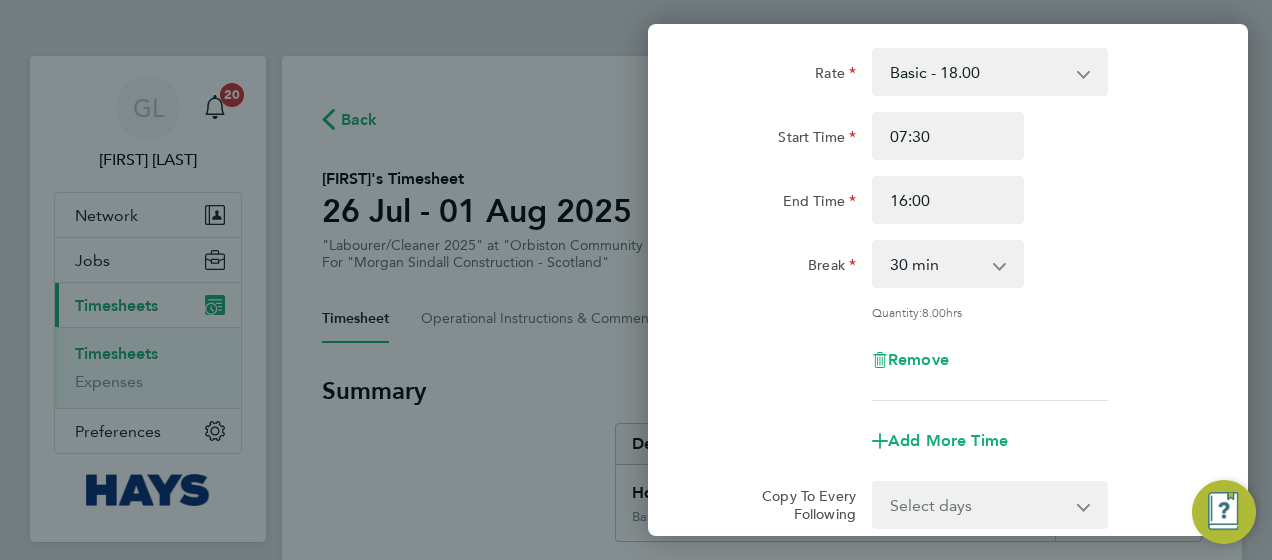 scroll, scrollTop: 0, scrollLeft: 0, axis: both 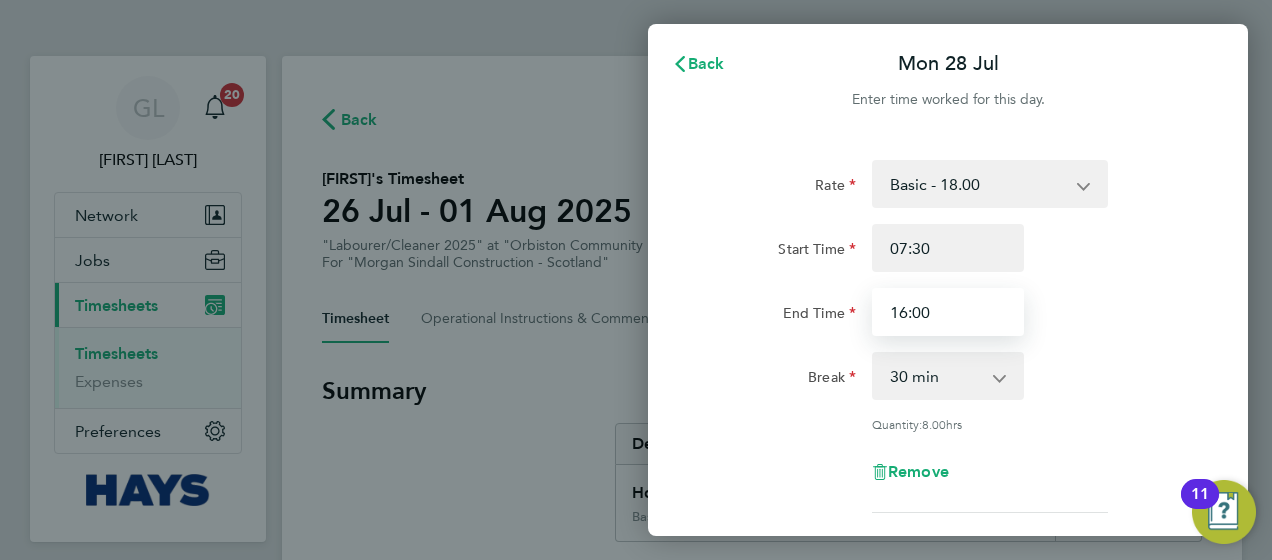 click on "16:00" at bounding box center (948, 312) 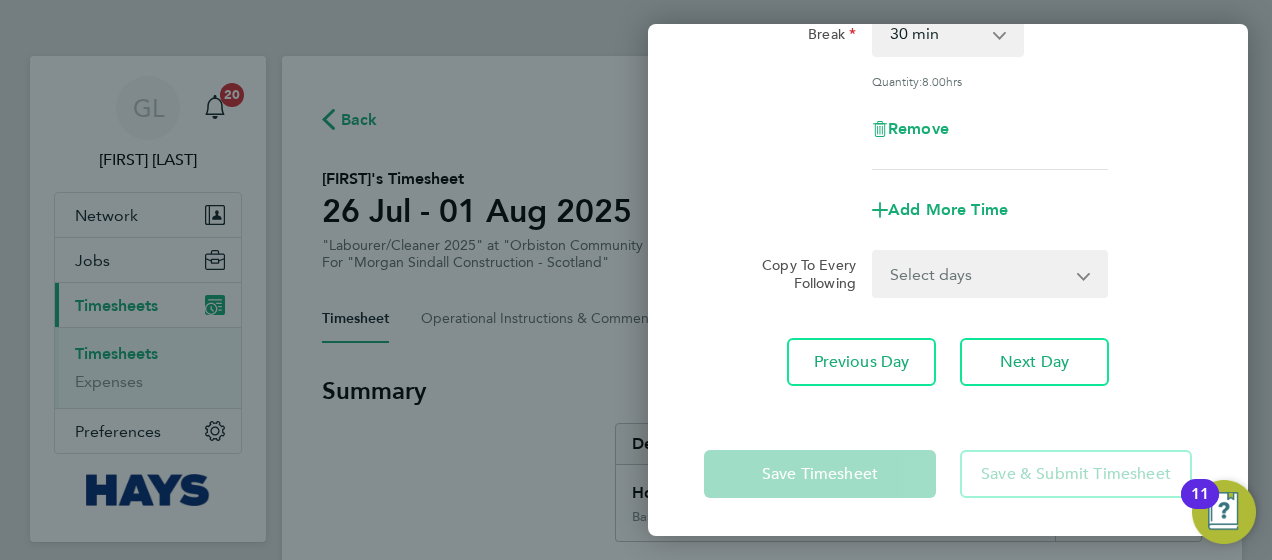 scroll, scrollTop: 342, scrollLeft: 0, axis: vertical 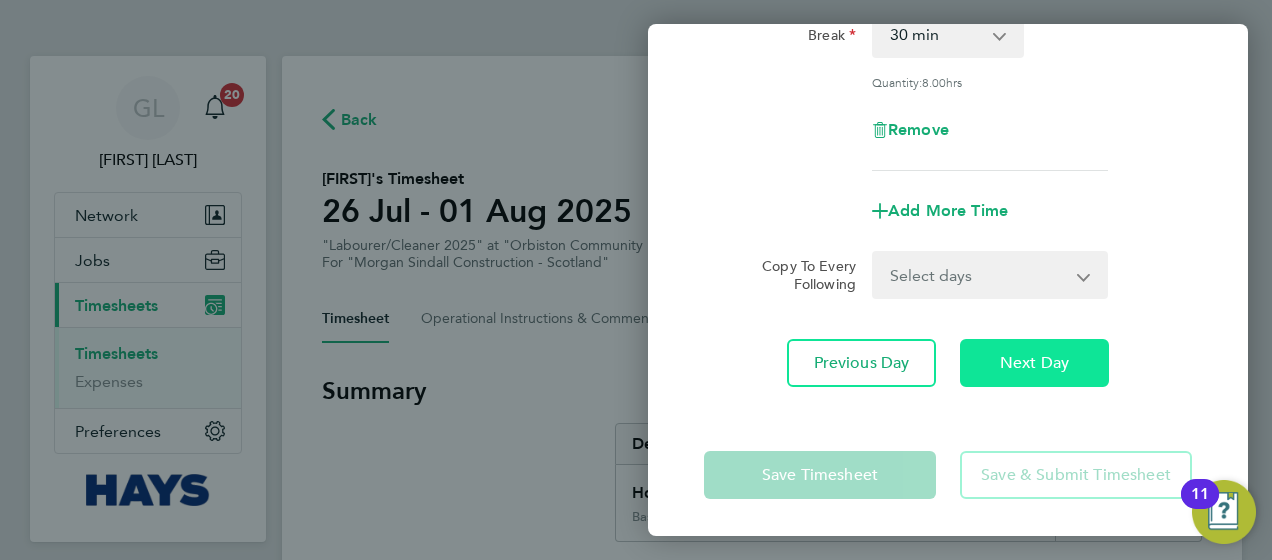 type on "16:30" 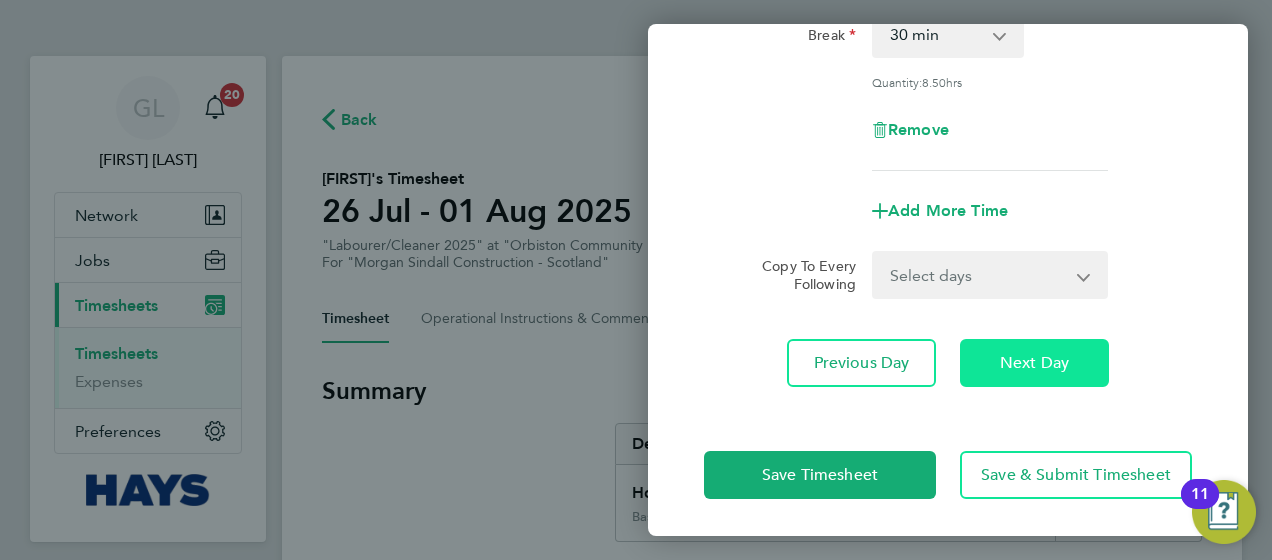 click on "Next Day" 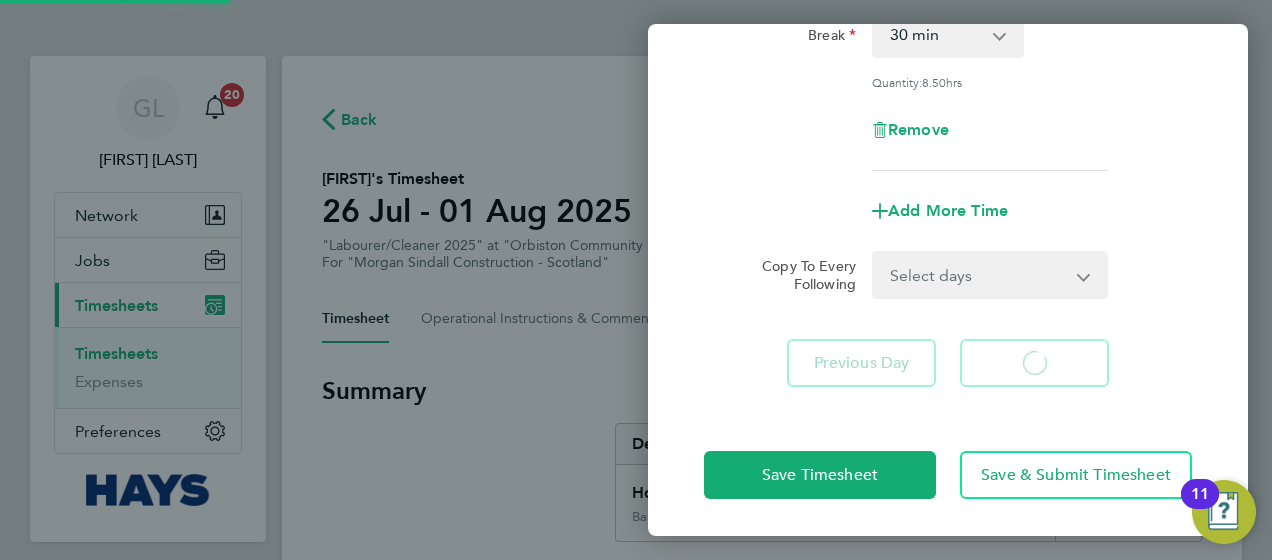 select on "30" 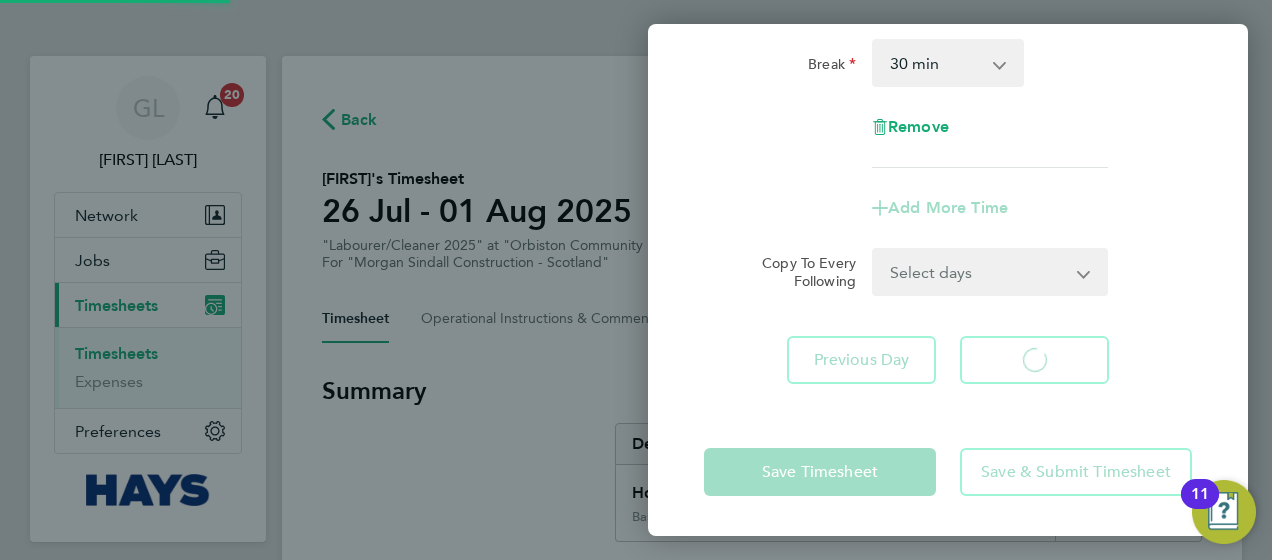 scroll, scrollTop: 312, scrollLeft: 0, axis: vertical 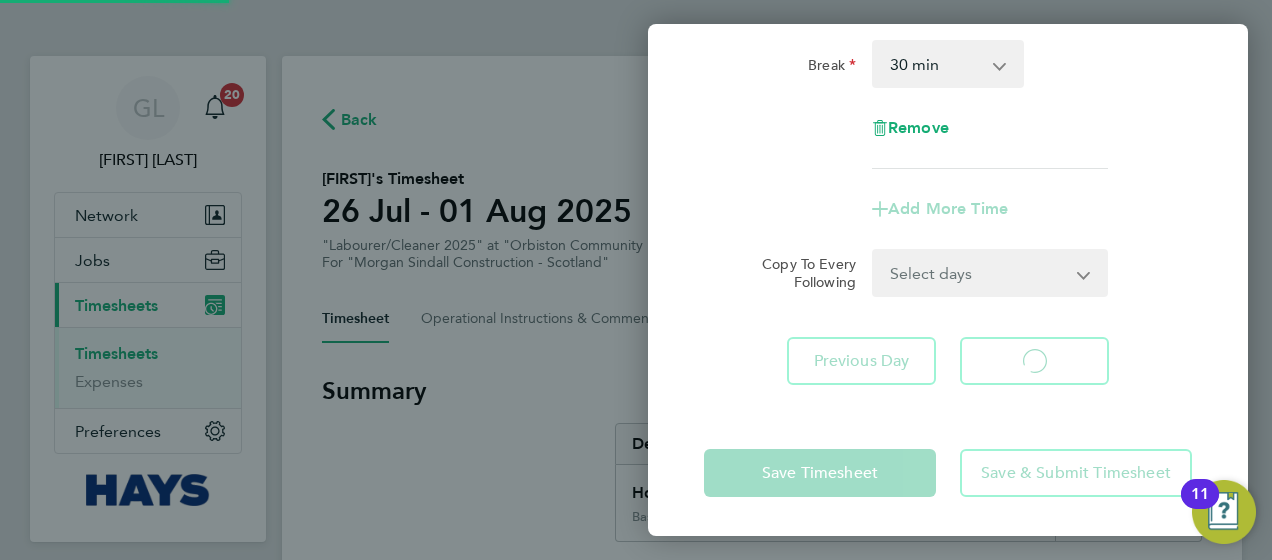 select on "30" 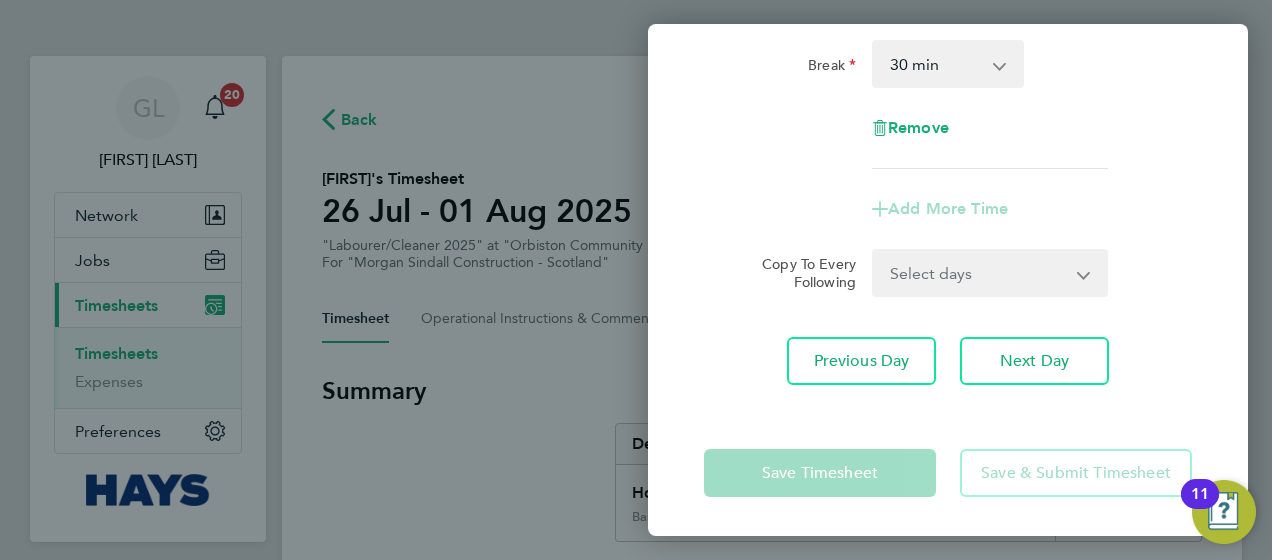 scroll, scrollTop: 0, scrollLeft: 0, axis: both 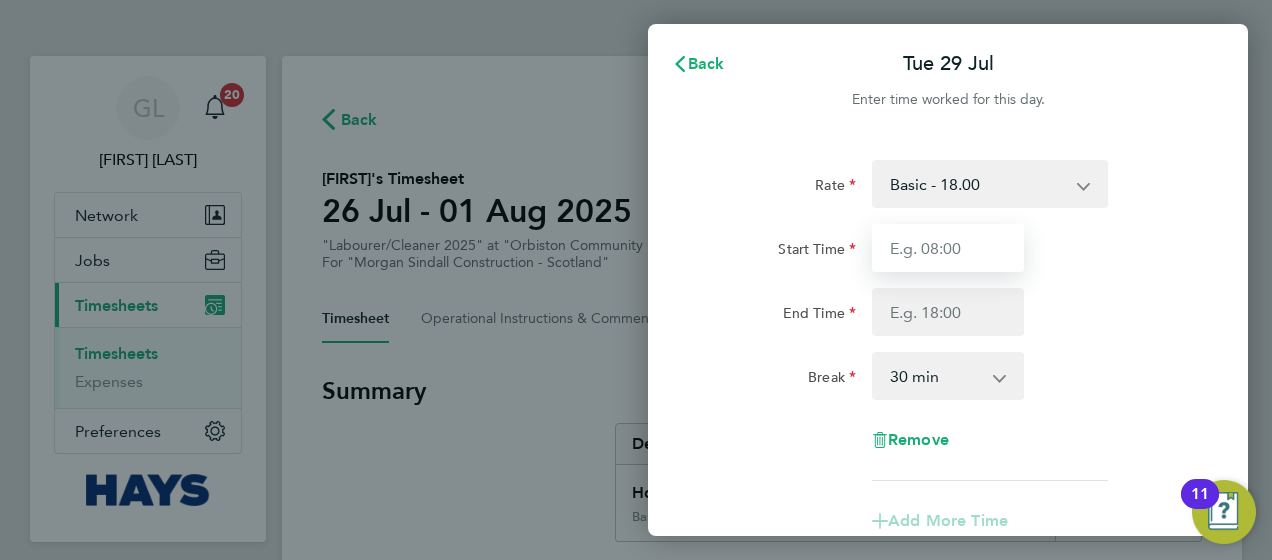 click on "Start Time" at bounding box center [948, 248] 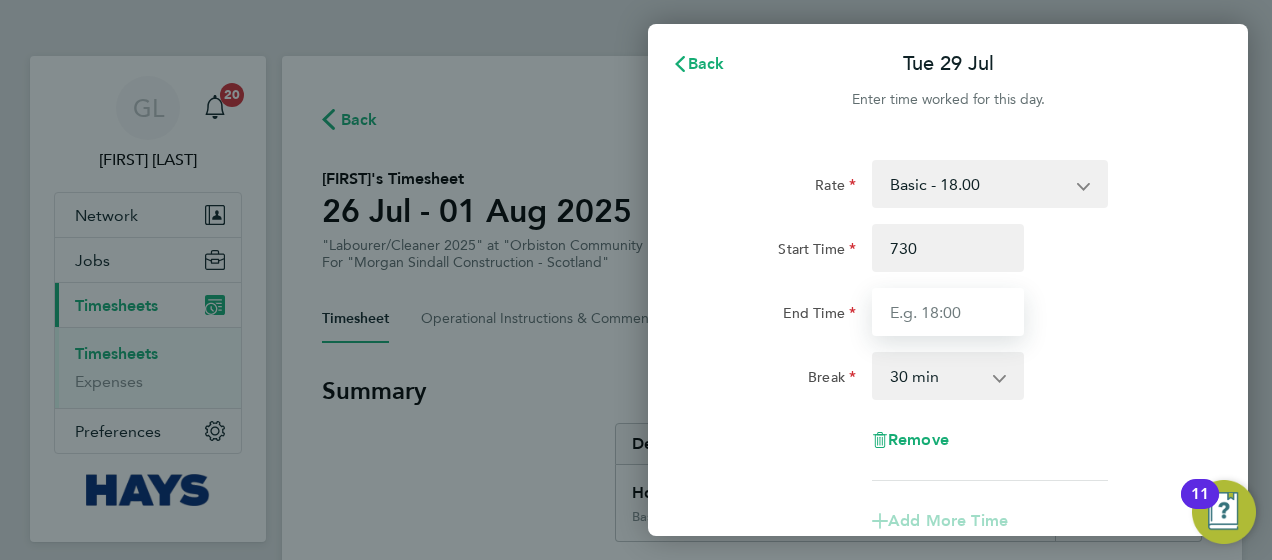 type on "07:30" 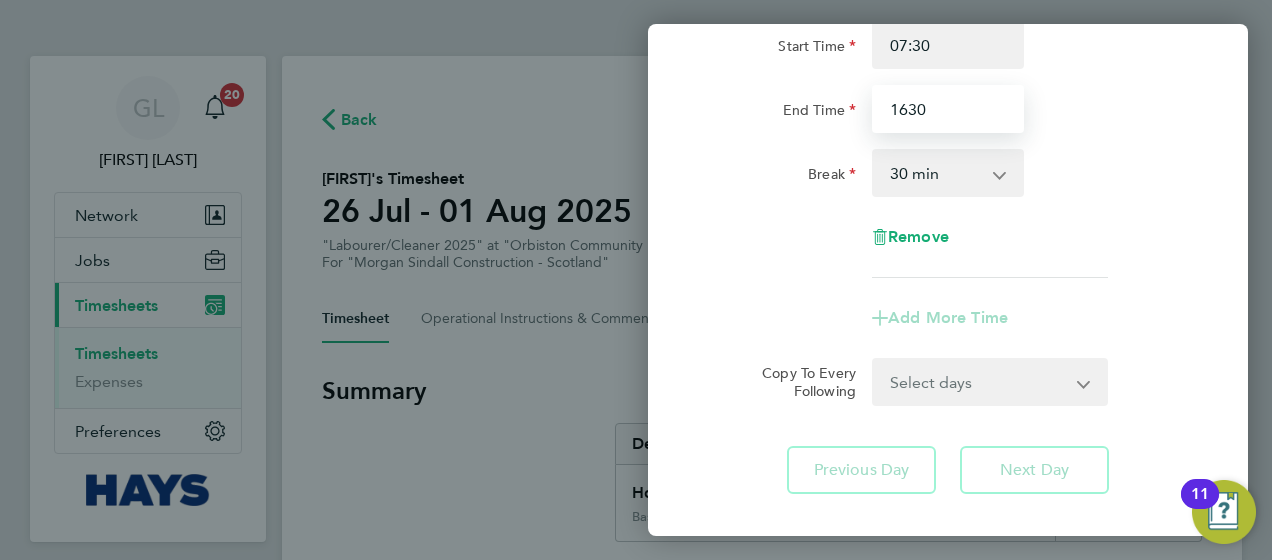 scroll, scrollTop: 312, scrollLeft: 0, axis: vertical 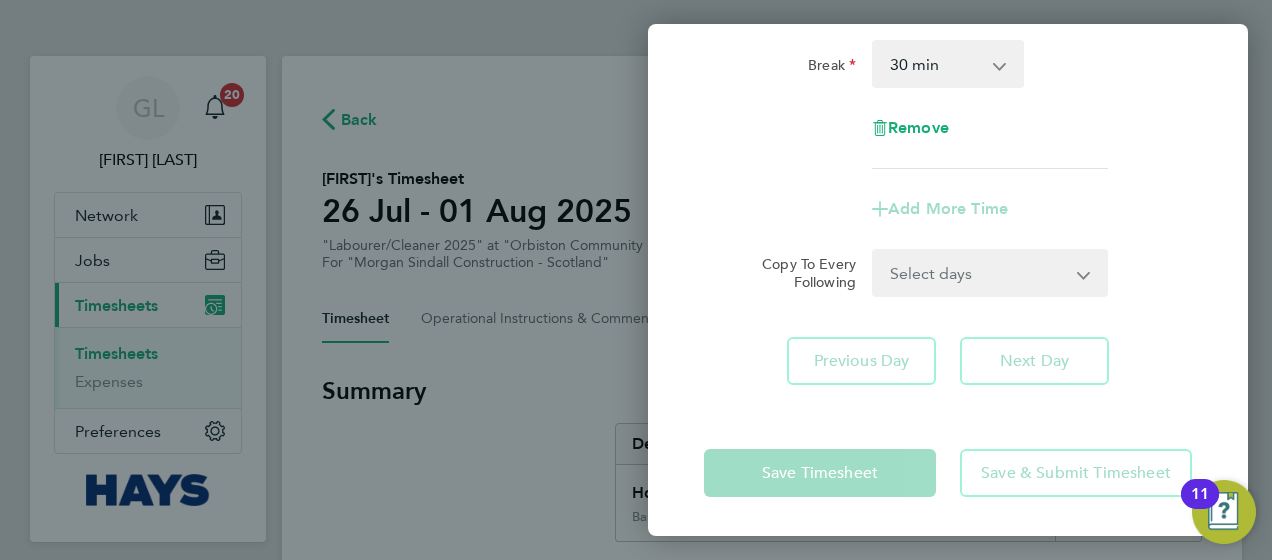type on "16:30" 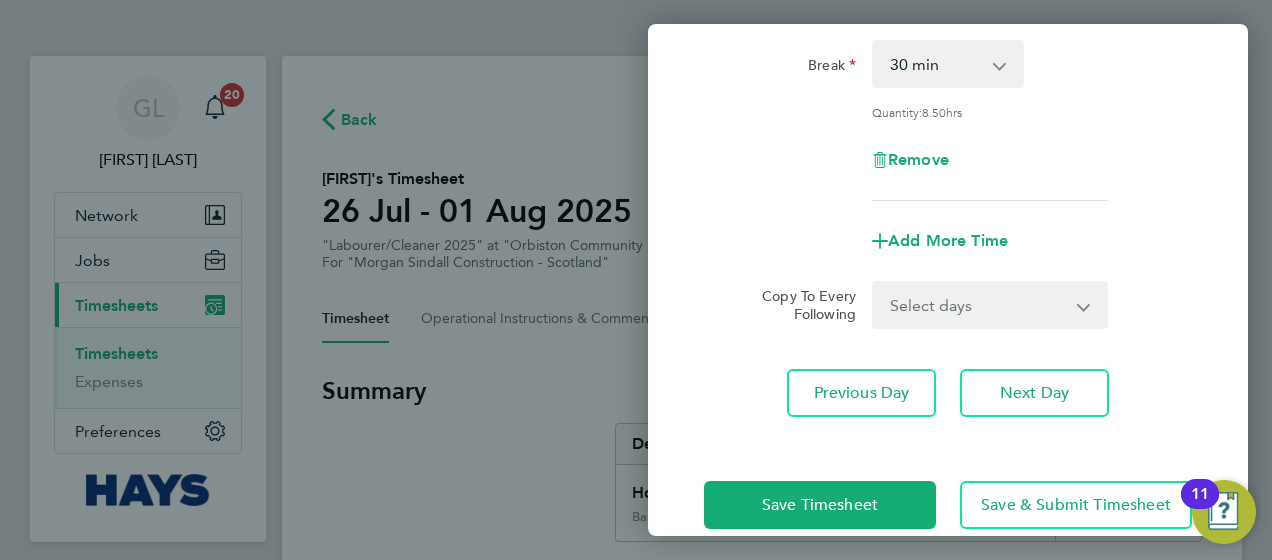 click on "Next Day" 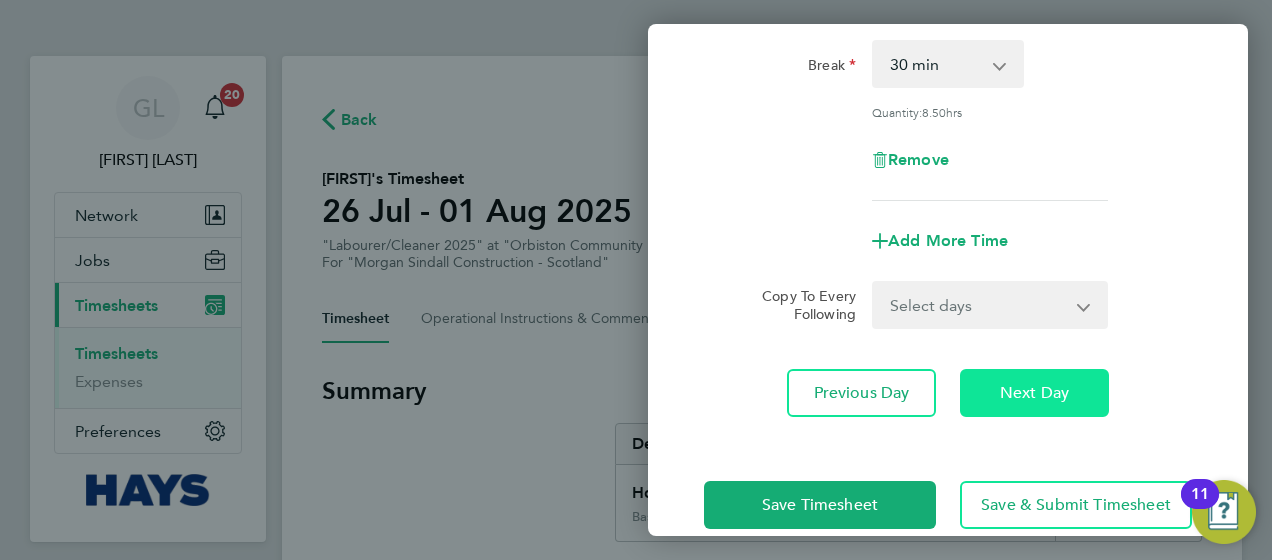 click on "Next Day" 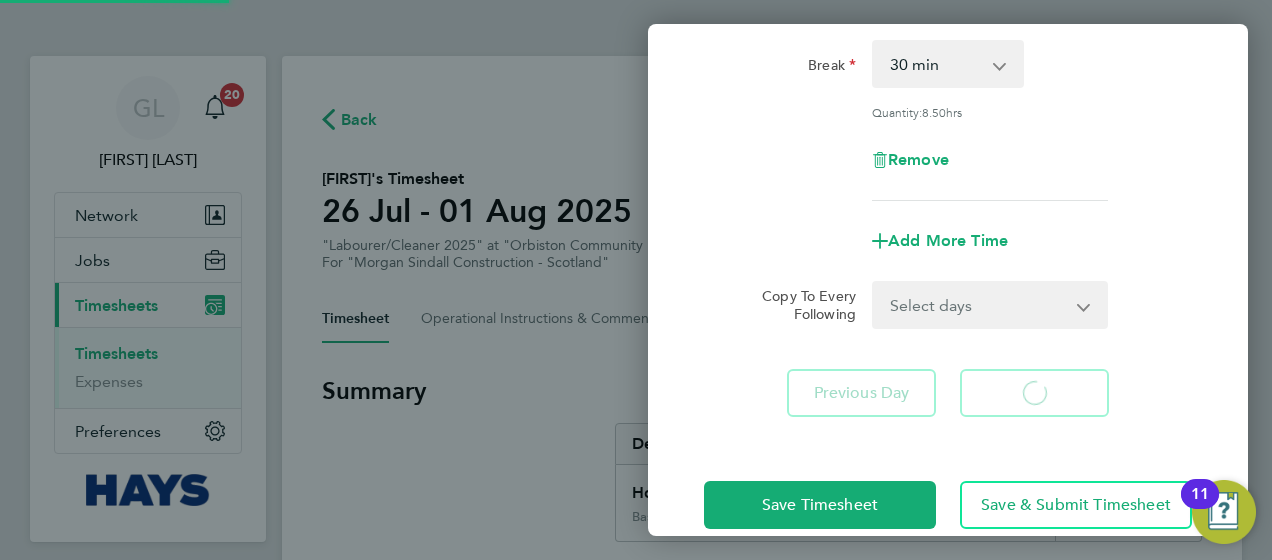 select on "30" 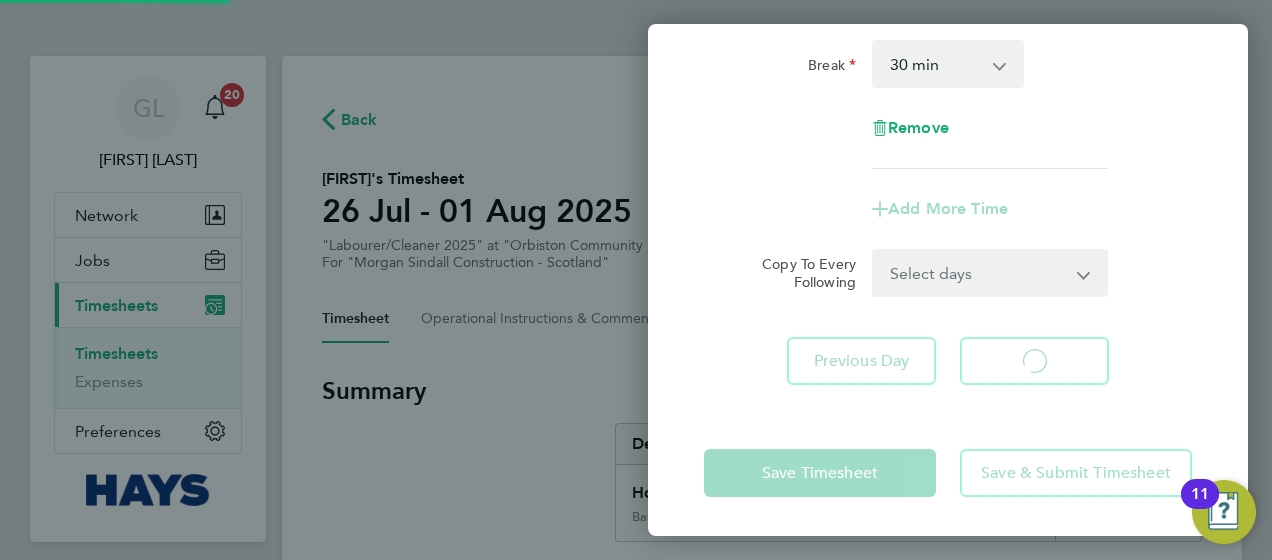 select on "30" 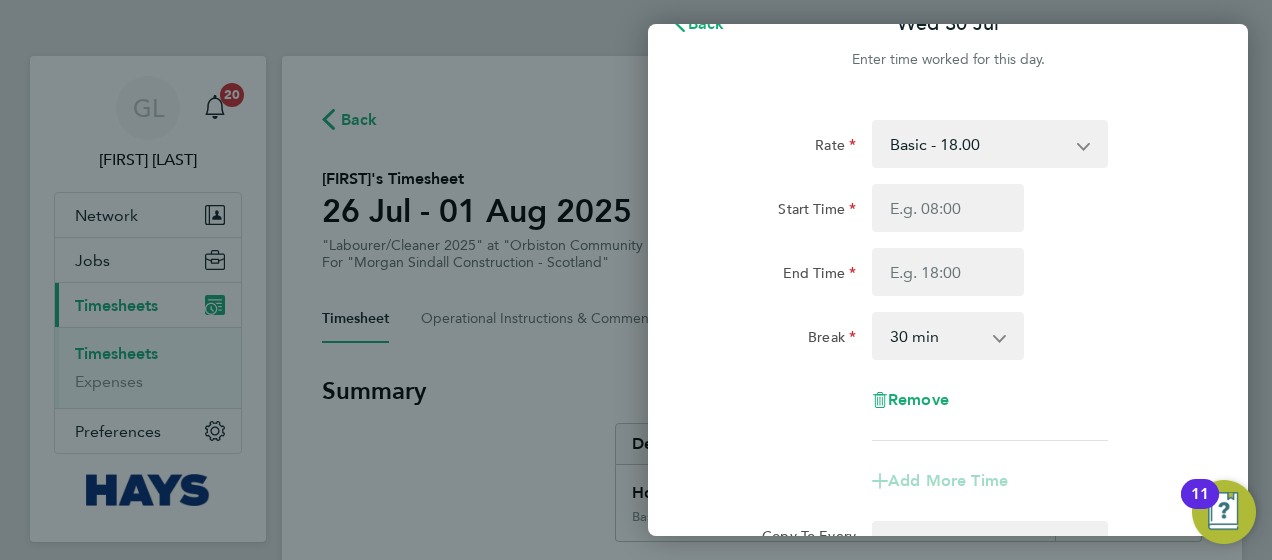 scroll, scrollTop: 0, scrollLeft: 0, axis: both 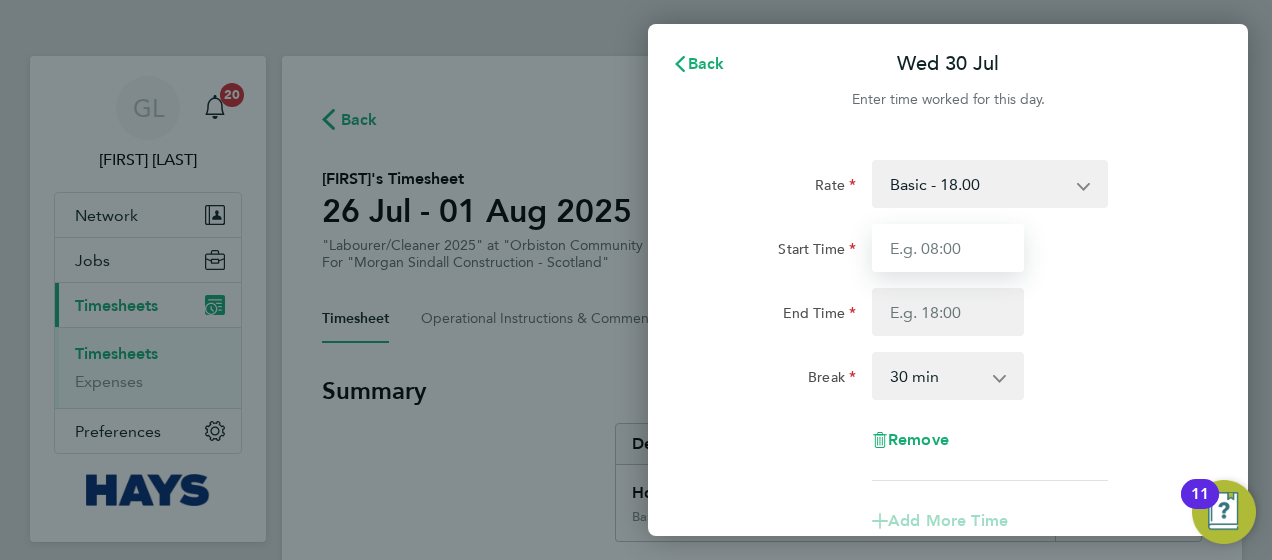 click on "Start Time" at bounding box center [948, 248] 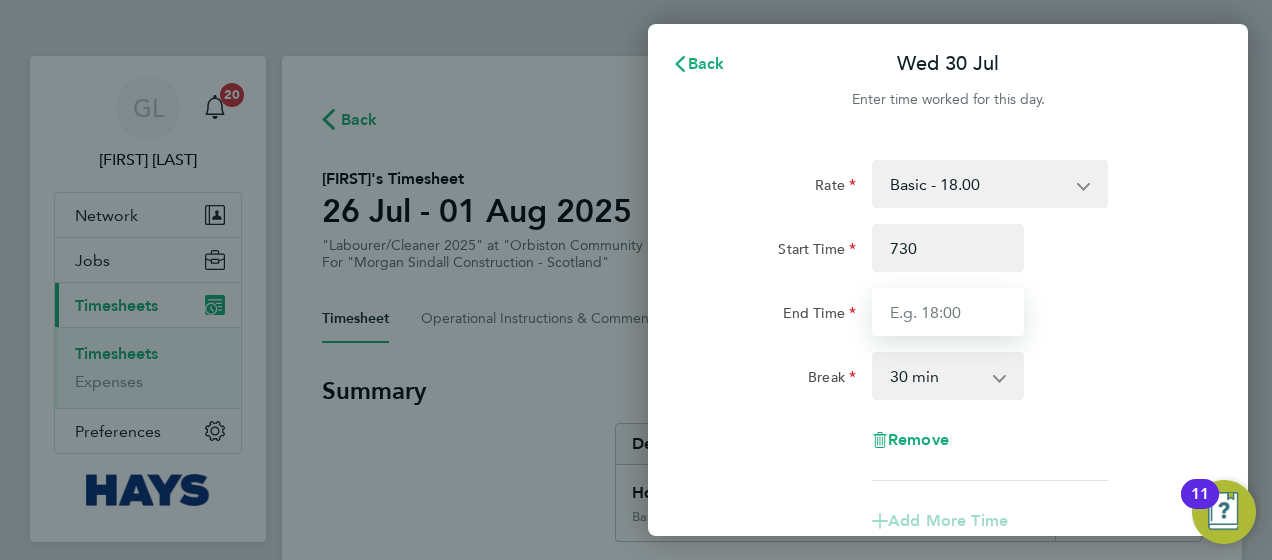 type on "07:30" 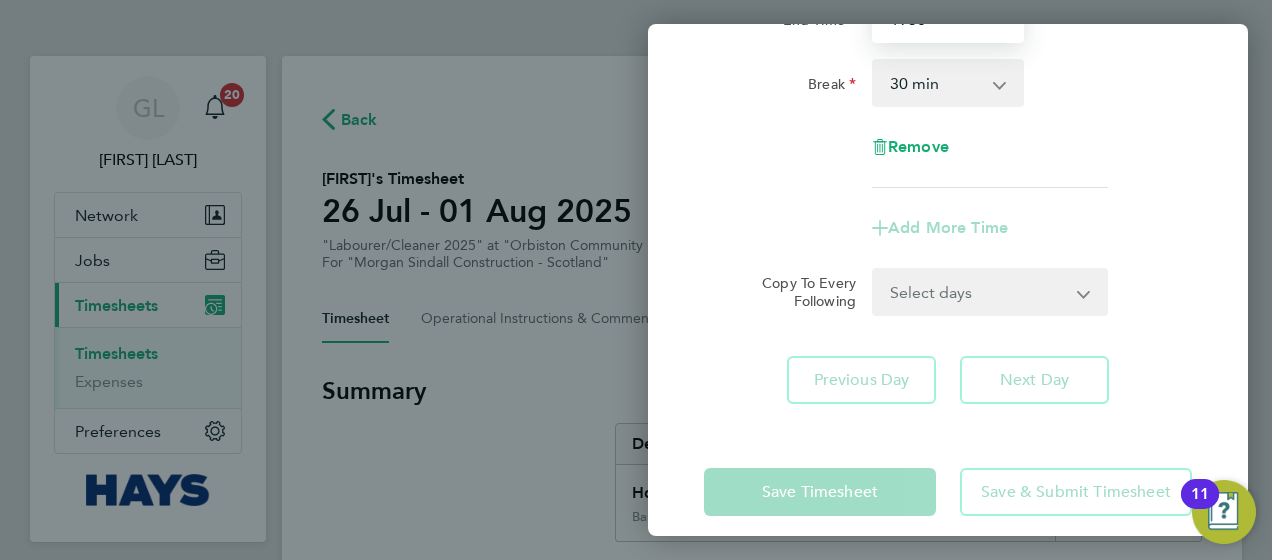 scroll, scrollTop: 294, scrollLeft: 0, axis: vertical 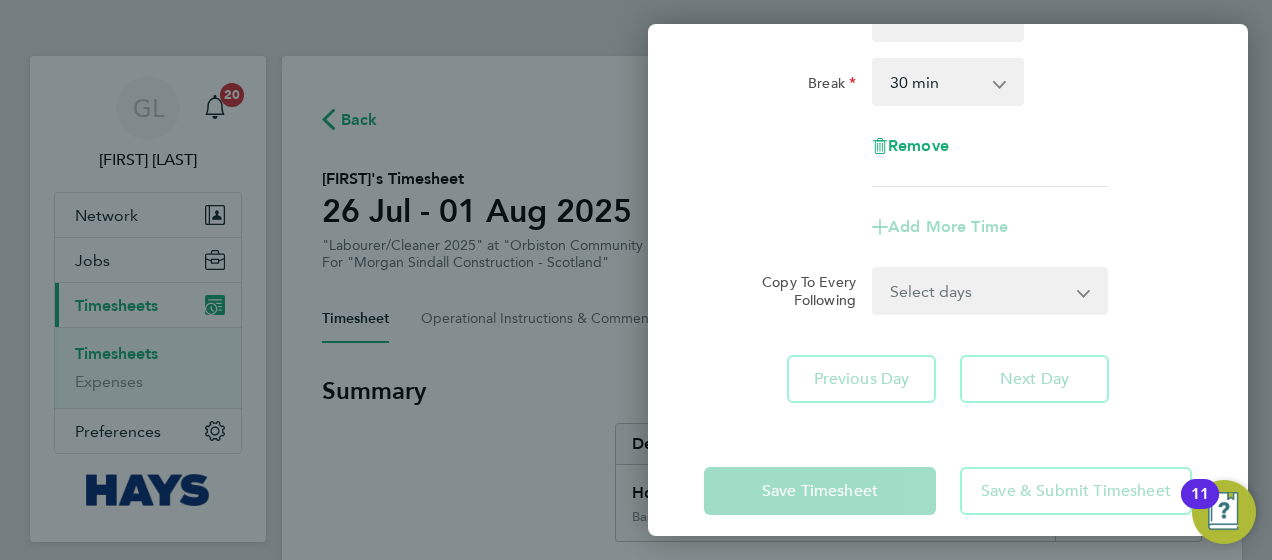 type on "19:30" 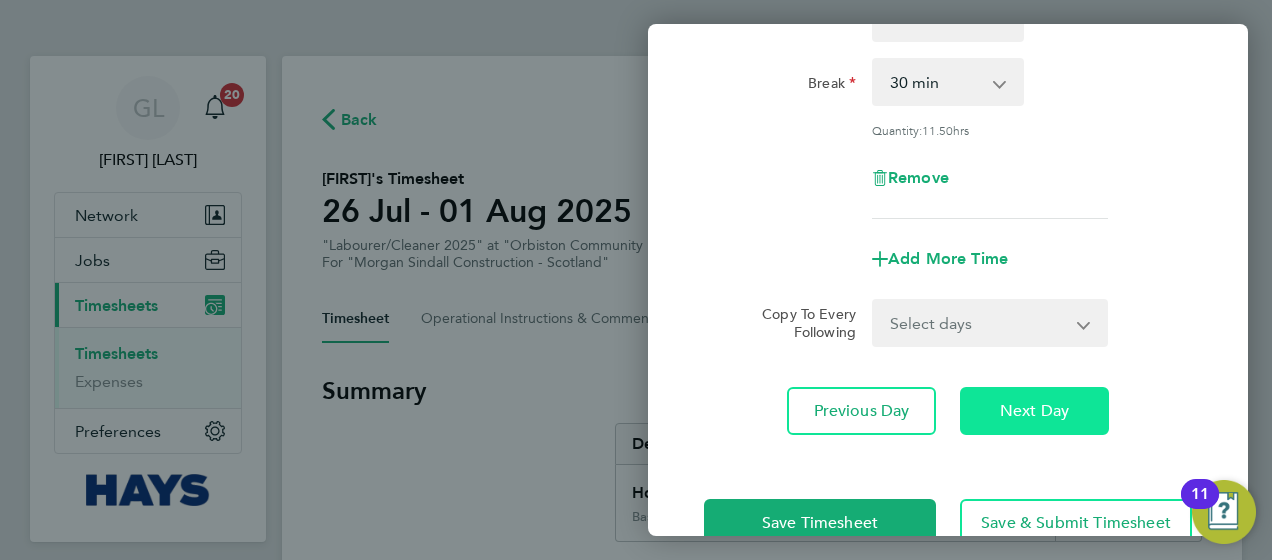 click on "Rate  Basic - 18.00   OVERTIME - 27.44
Start Time 07:30 End Time 19:30 Break  0 min   15 min   30 min   45 min   60 min   75 min   90 min
Quantity:  11.50  hrs
Remove
Add More Time  Copy To Every Following  Select days   Day   Thursday   Friday
Previous Day   Next Day" 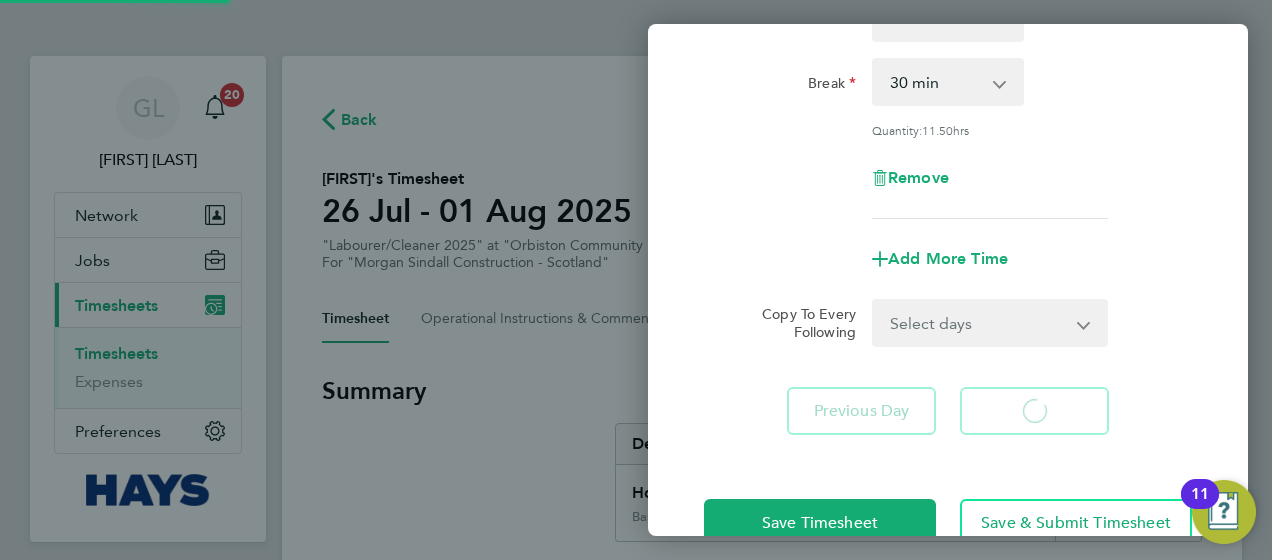select on "30" 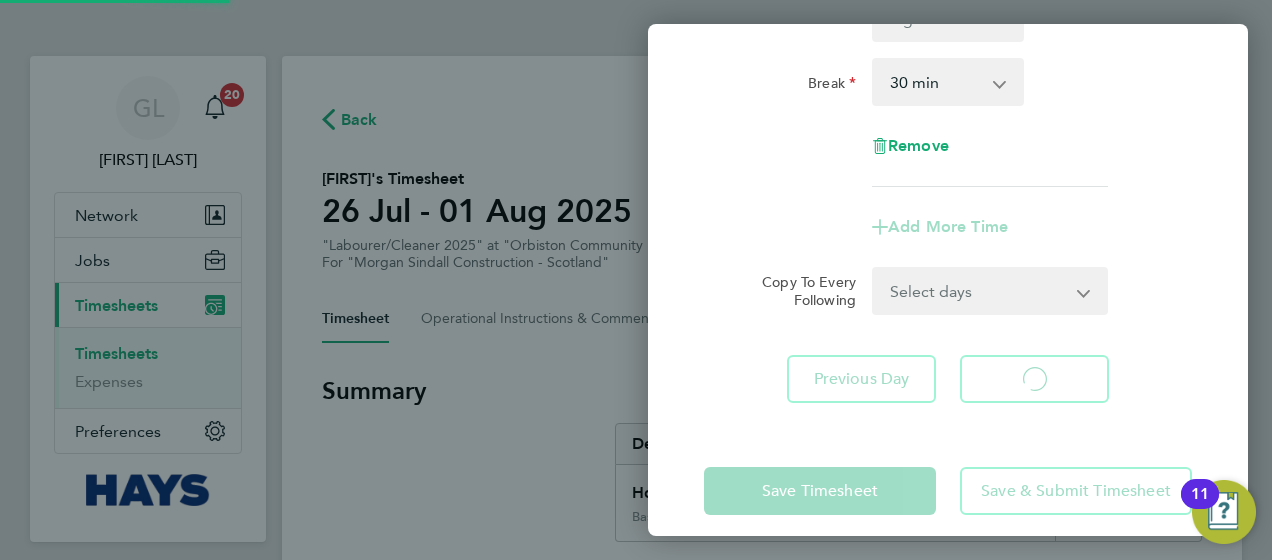 select on "30" 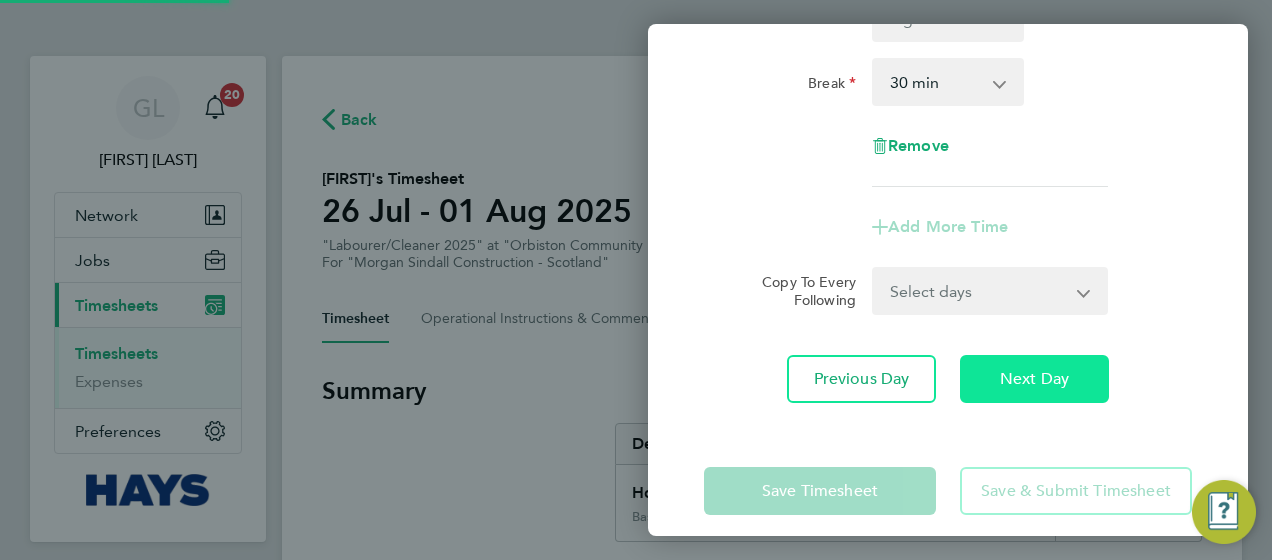 click on "Rate  Basic - 18.00   OVERTIME - 27.44
Start Time End Time Break  0 min   15 min   30 min   45 min   60 min   75 min   90 min
Remove
Add More Time  Copy To Every Following  Select days   Friday
Previous Day   Next Day" 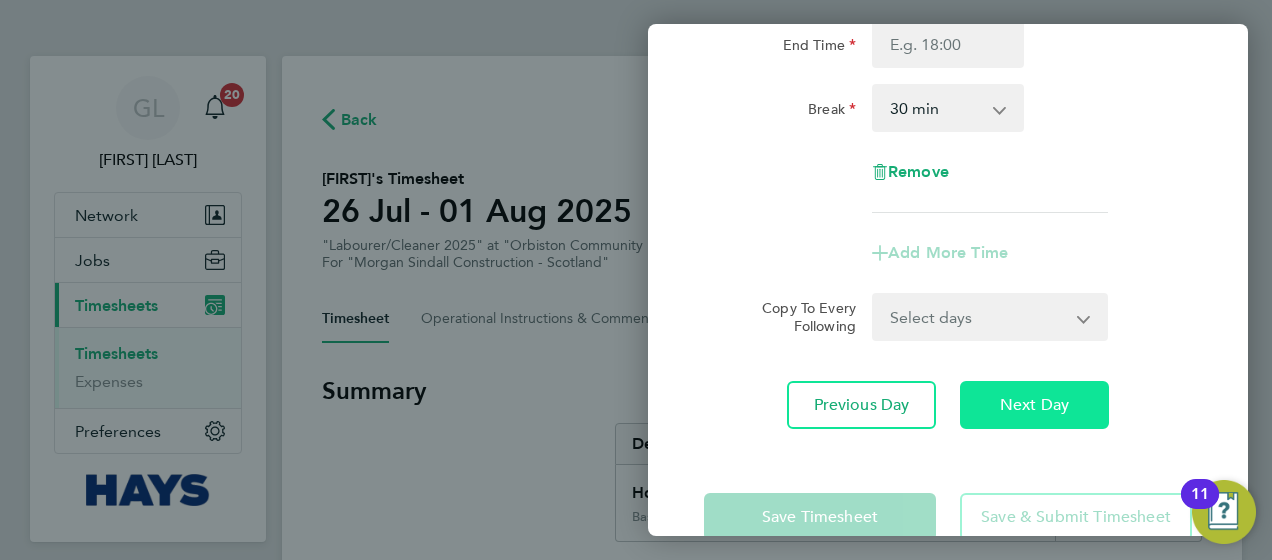 click on "Next Day" 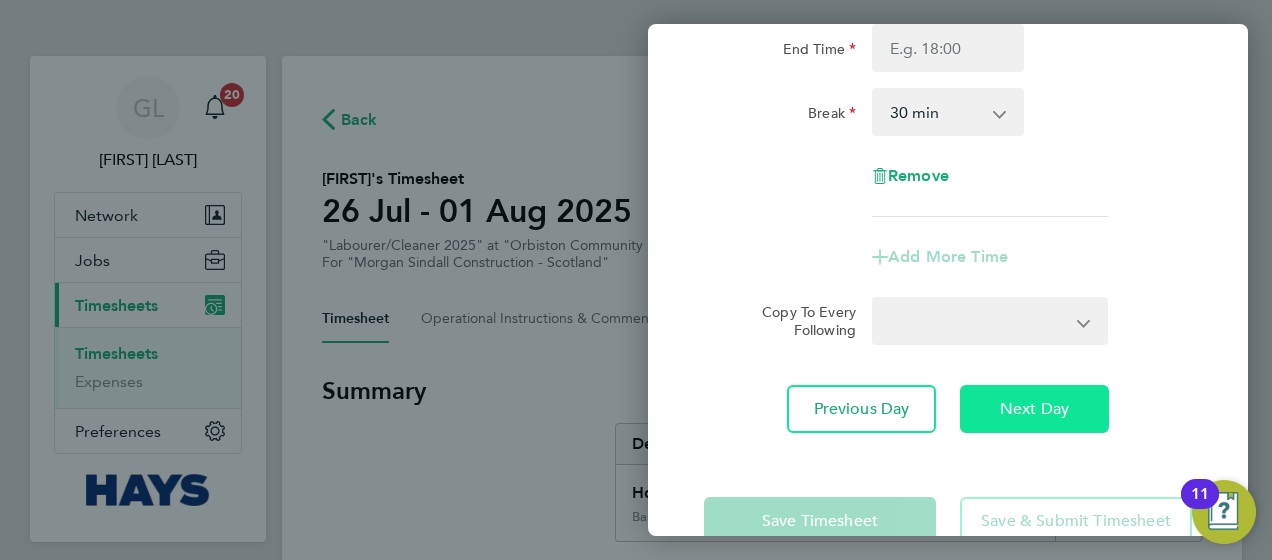 select on "30" 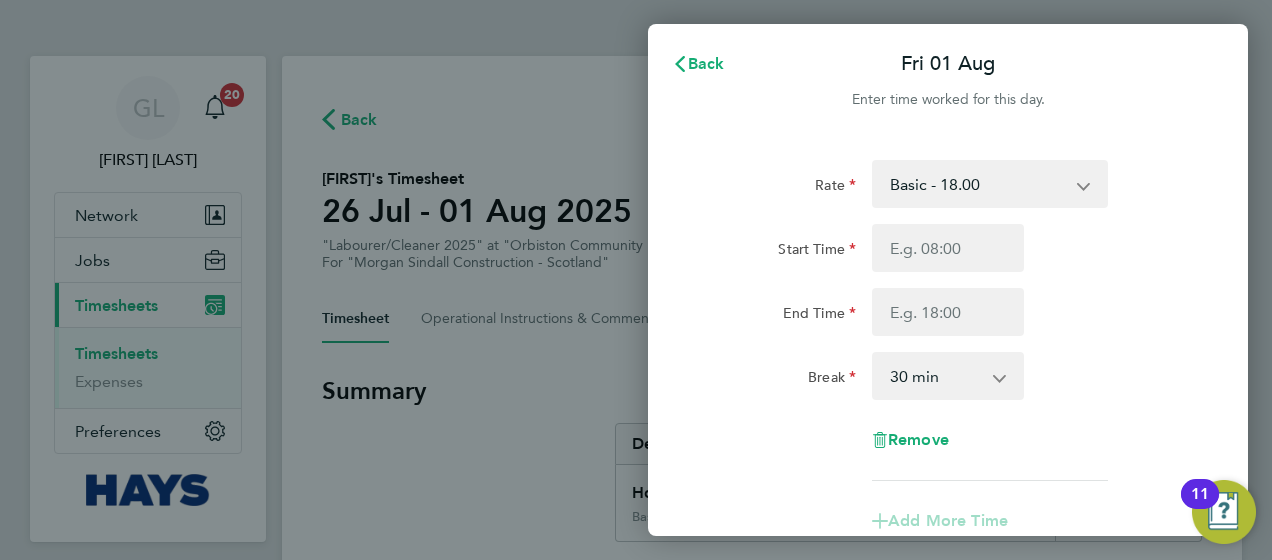 scroll, scrollTop: 0, scrollLeft: 0, axis: both 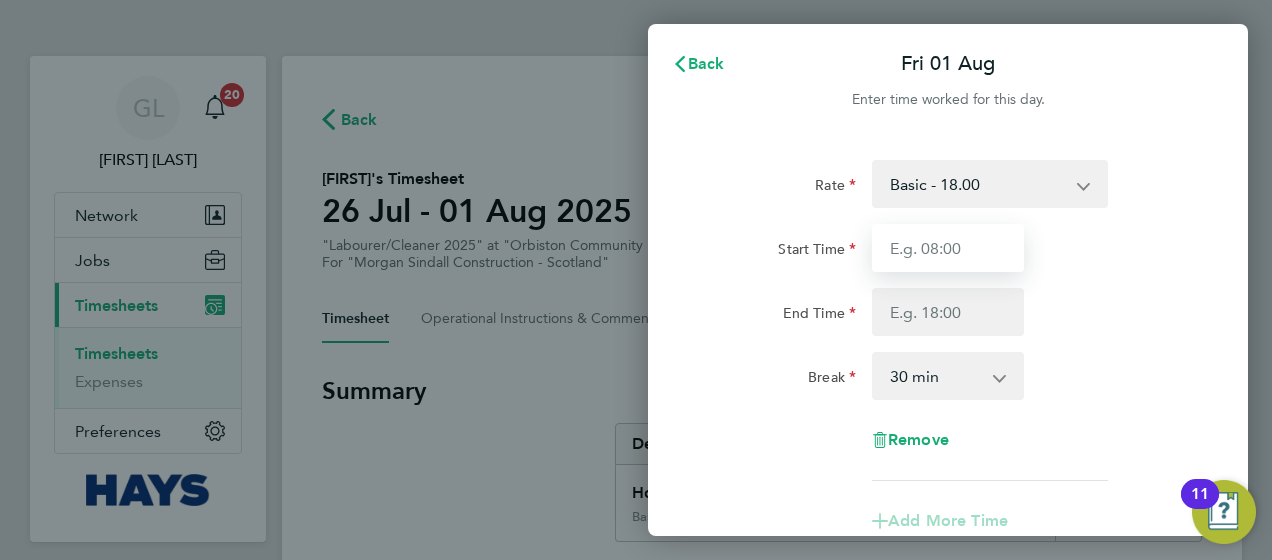 click on "Start Time" at bounding box center (948, 248) 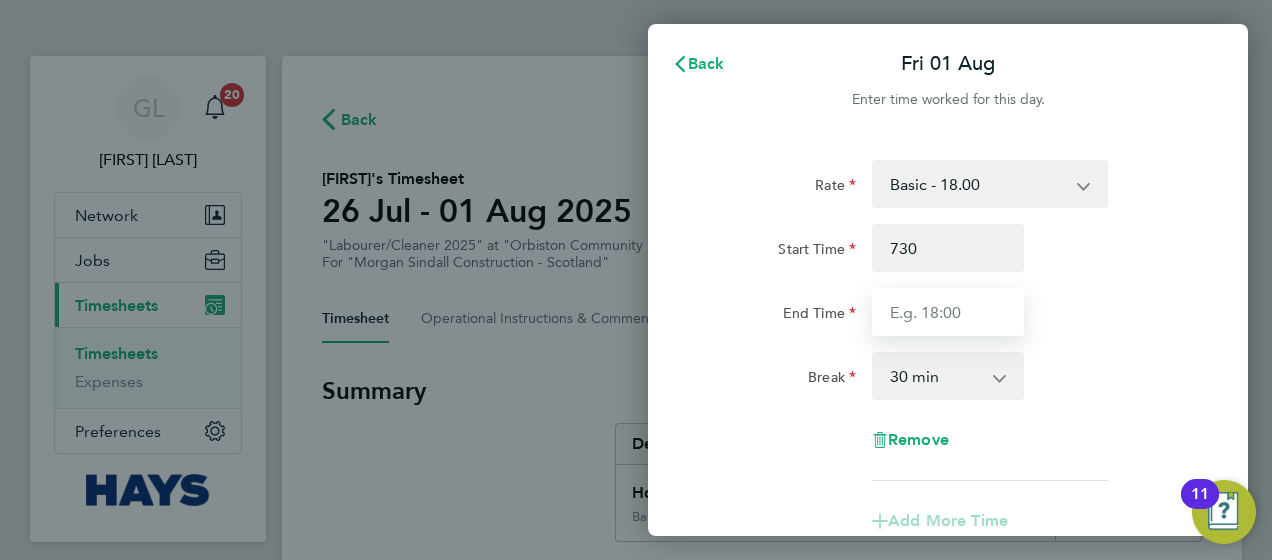 type on "07:30" 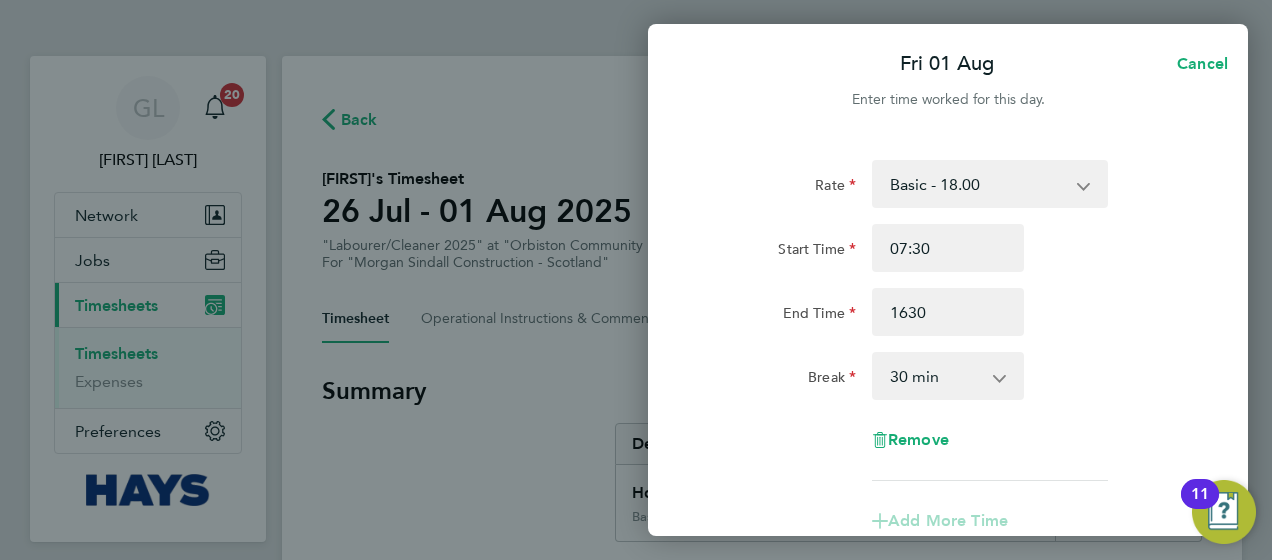 type on "16:30" 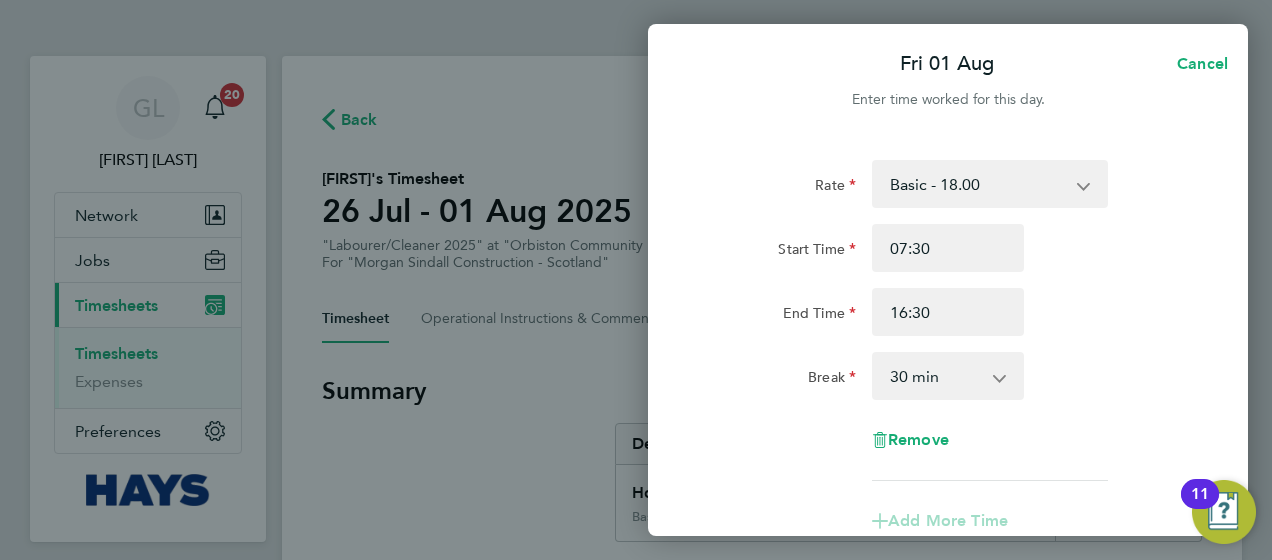 click on "End Time 16:30" 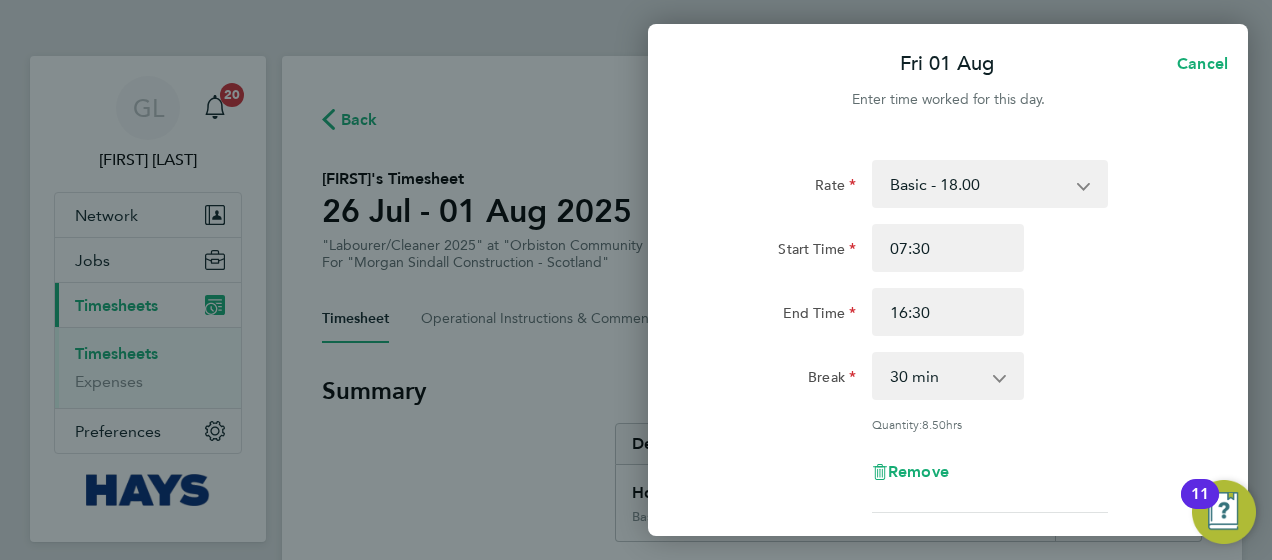 scroll, scrollTop: 295, scrollLeft: 0, axis: vertical 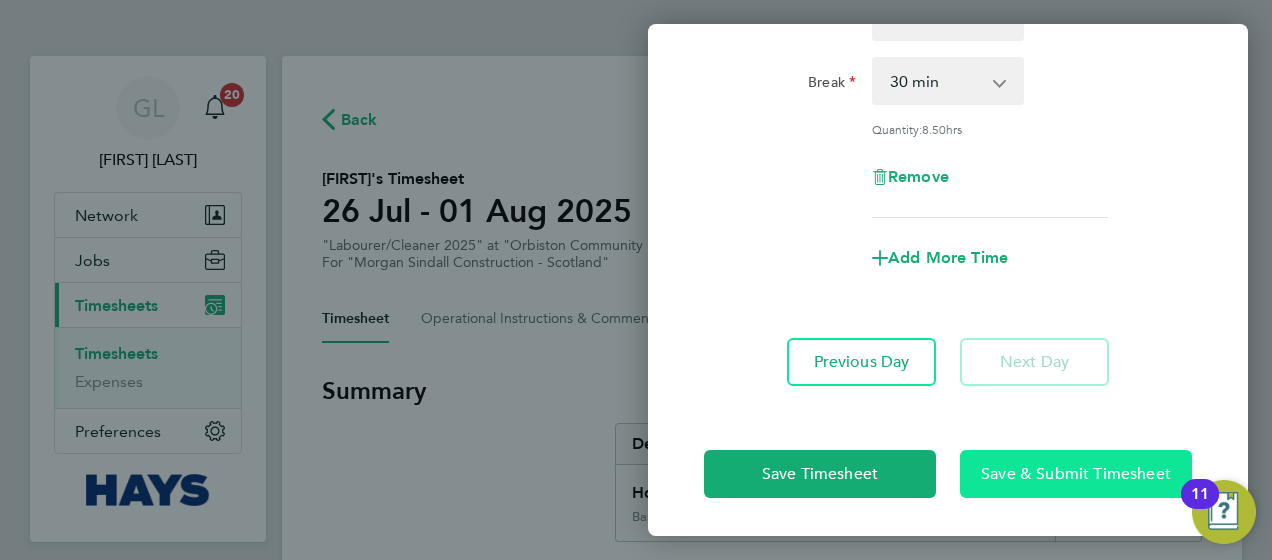 click on "Save & Submit Timesheet" 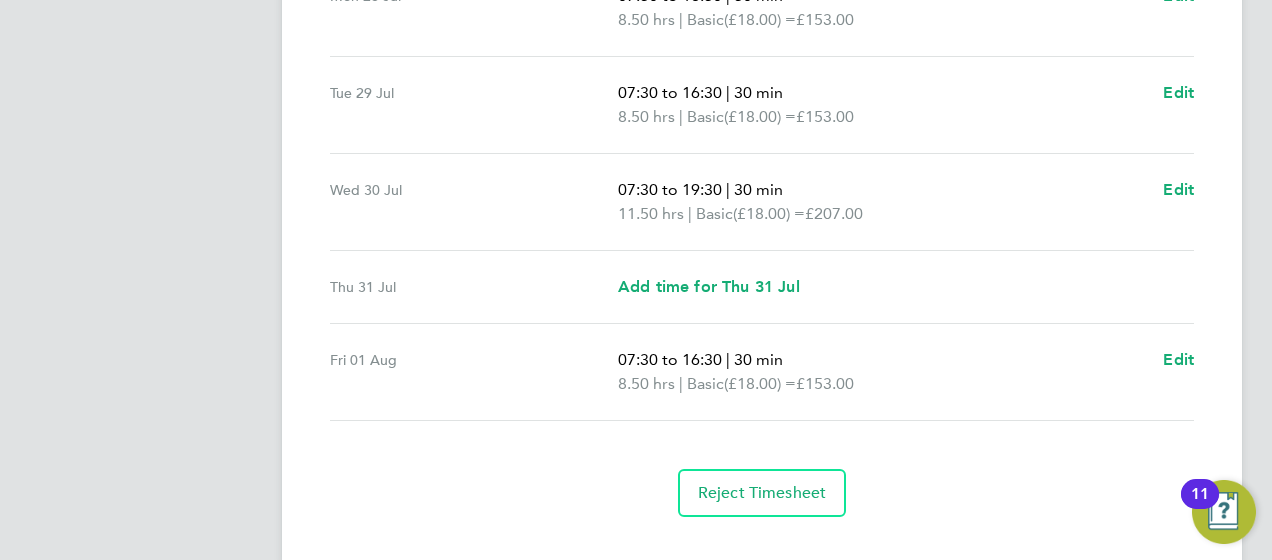 scroll, scrollTop: 857, scrollLeft: 0, axis: vertical 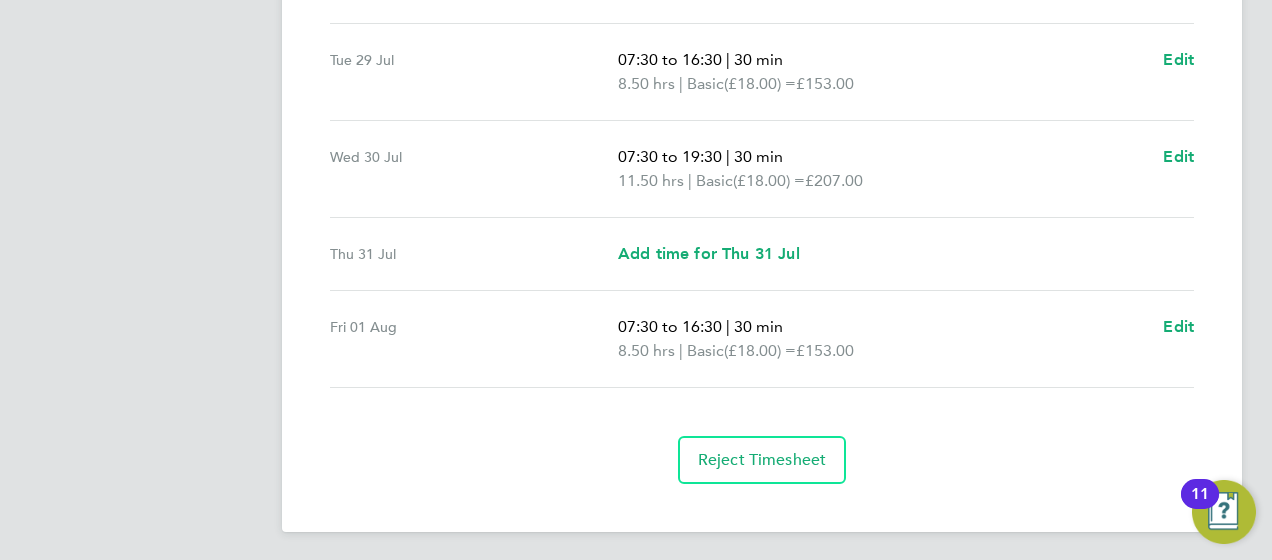 click on "Wed 30 Jul   07:30 to 19:30   |   30 min   11.50 hrs   |   Basic   (£18.00) =   £207.00   Edit" at bounding box center (762, 169) 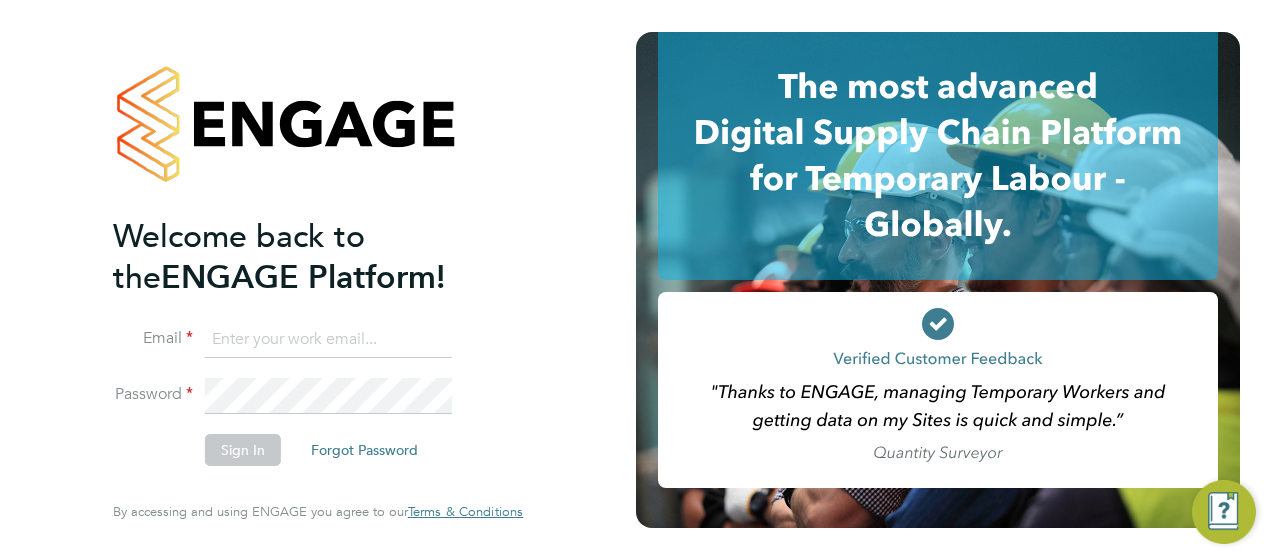 scroll, scrollTop: 0, scrollLeft: 0, axis: both 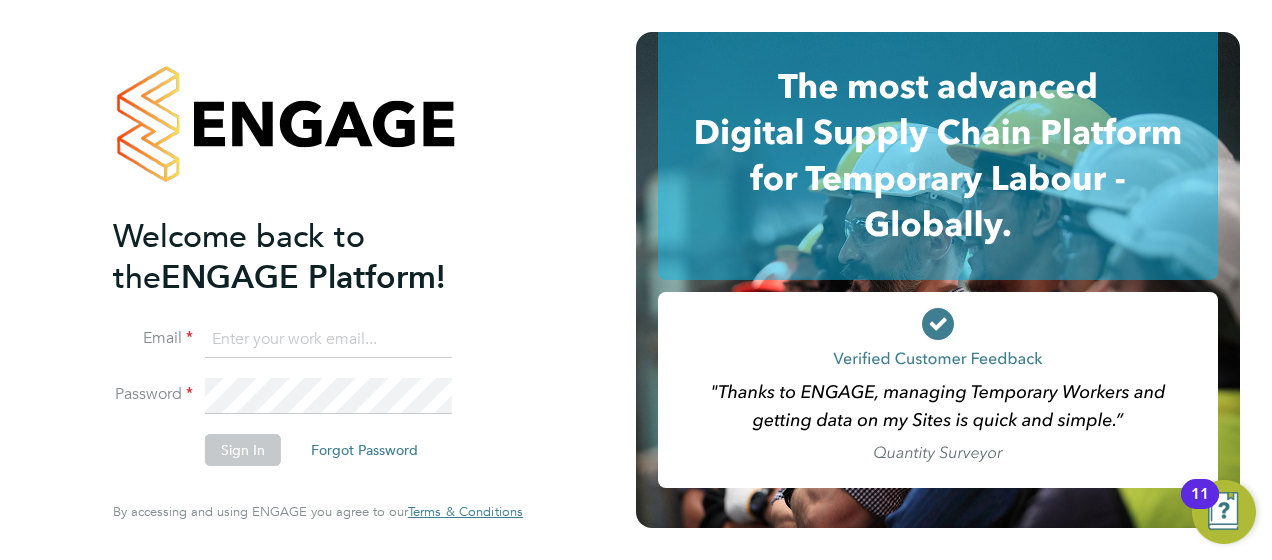click 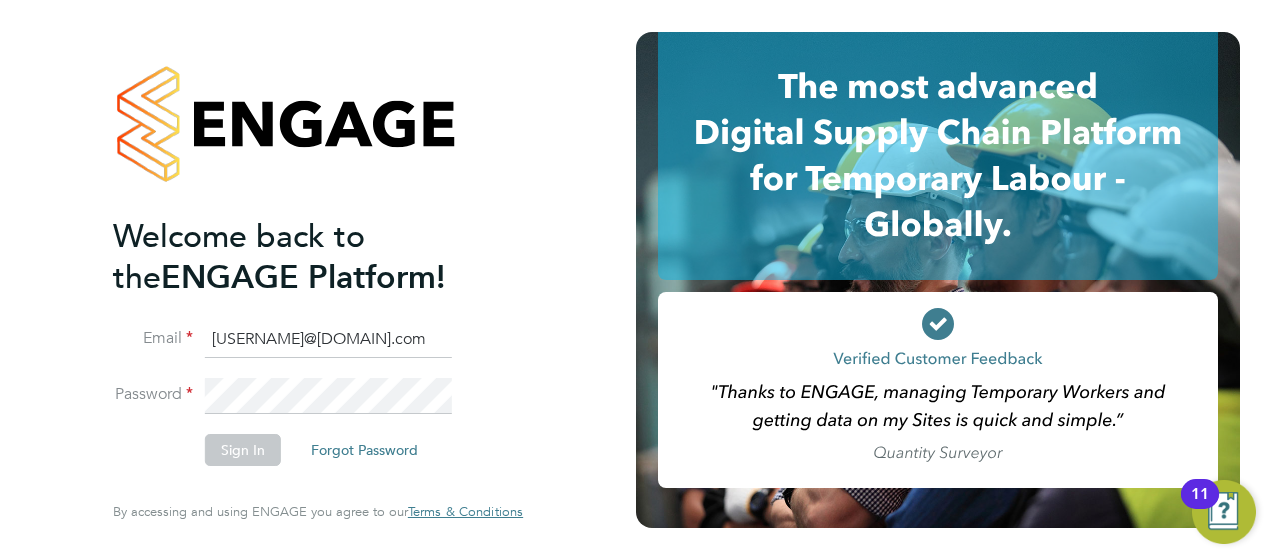 type on "[USERNAME]@[DOMAIN].com" 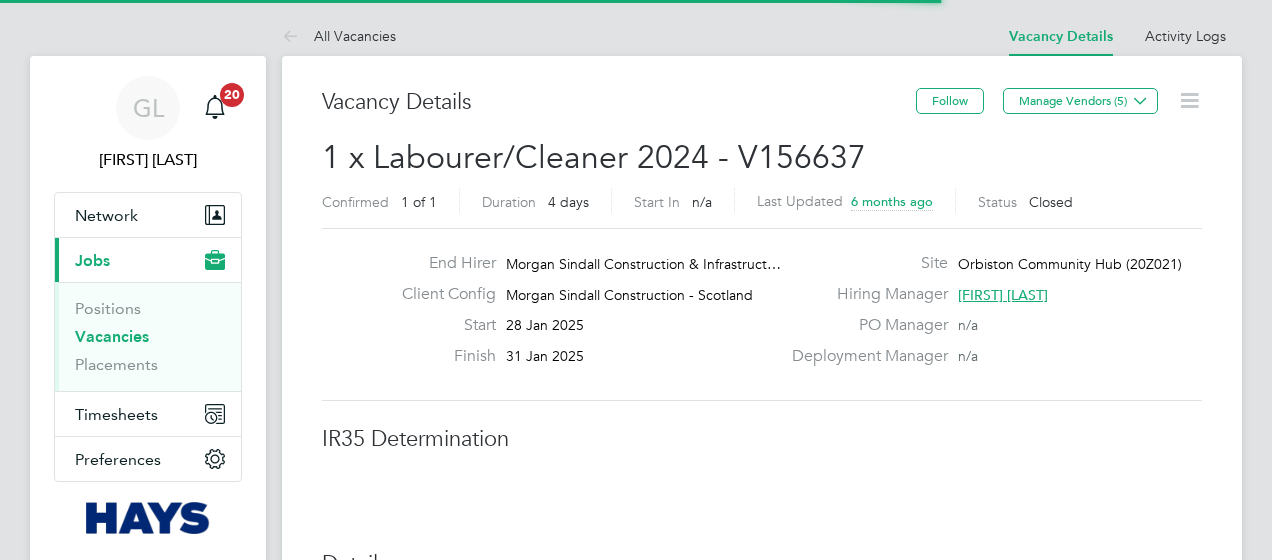 scroll, scrollTop: 0, scrollLeft: 0, axis: both 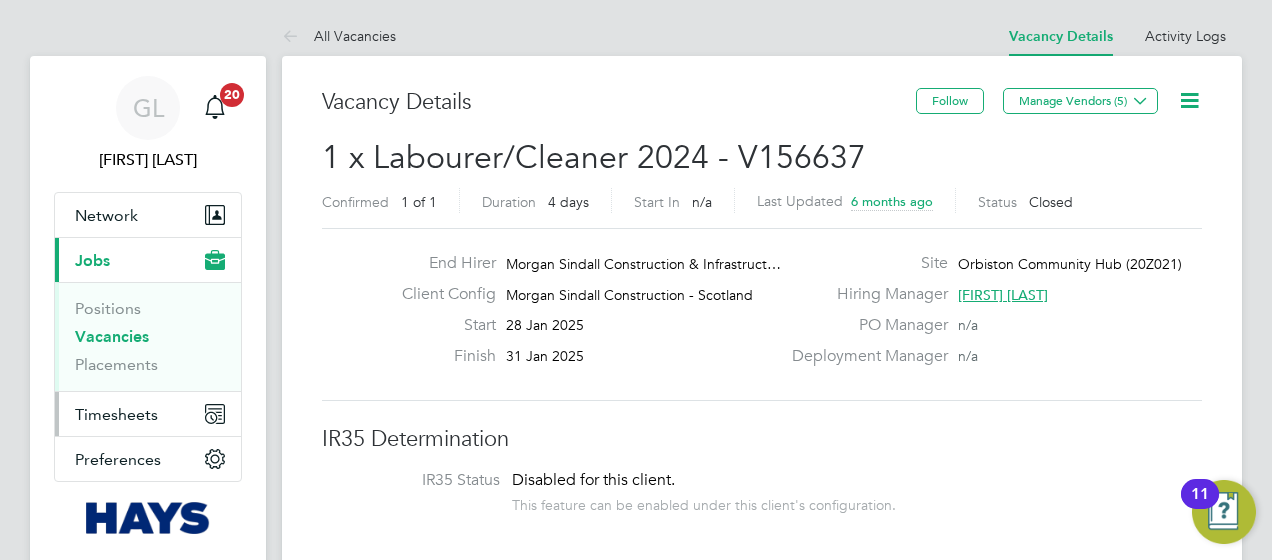 click on "Timesheets" at bounding box center [116, 414] 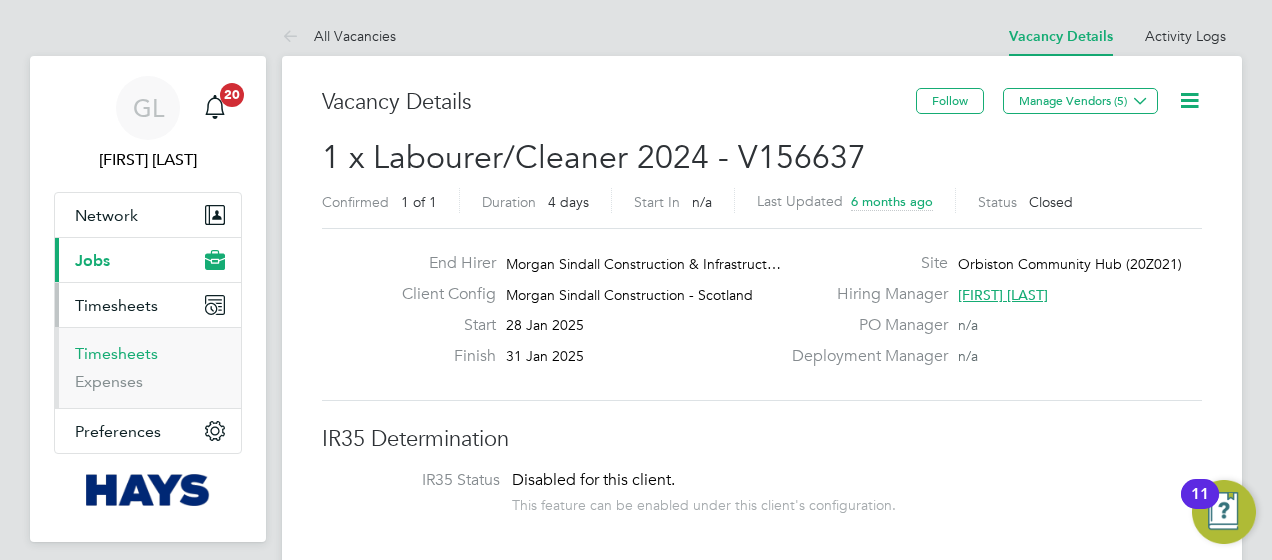 click on "Timesheets" at bounding box center [116, 353] 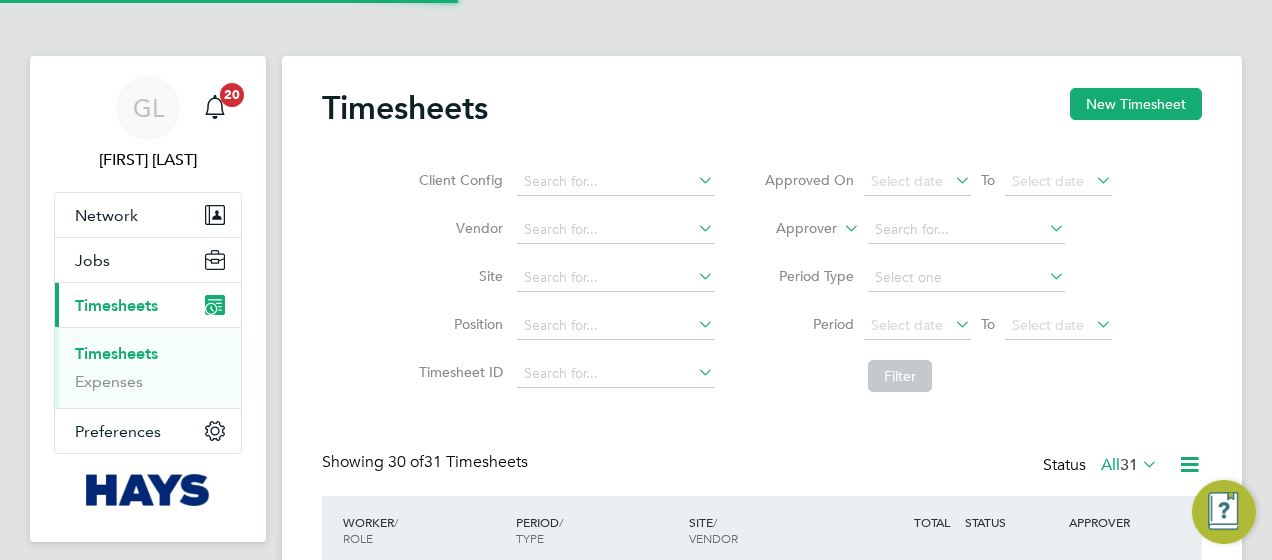 scroll, scrollTop: 10, scrollLeft: 10, axis: both 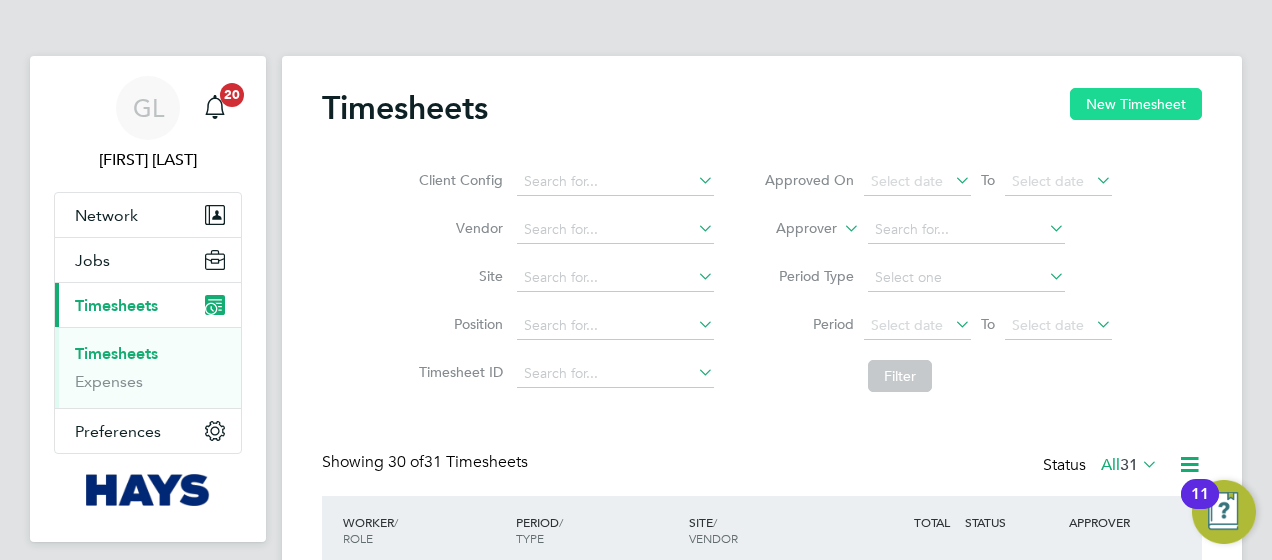 click on "New Timesheet" 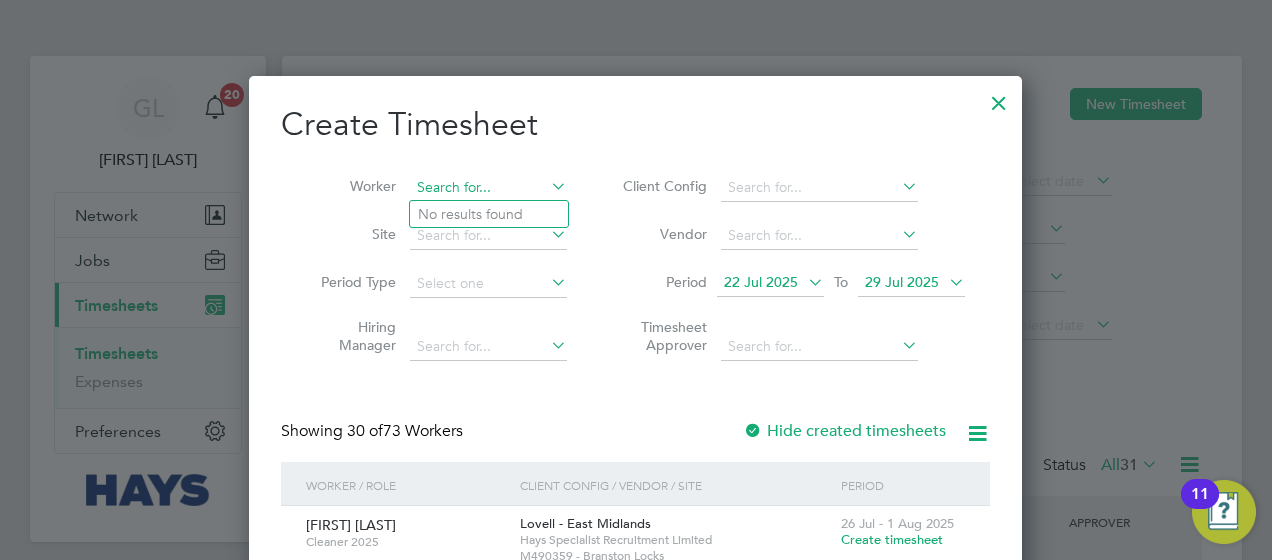 click at bounding box center (488, 188) 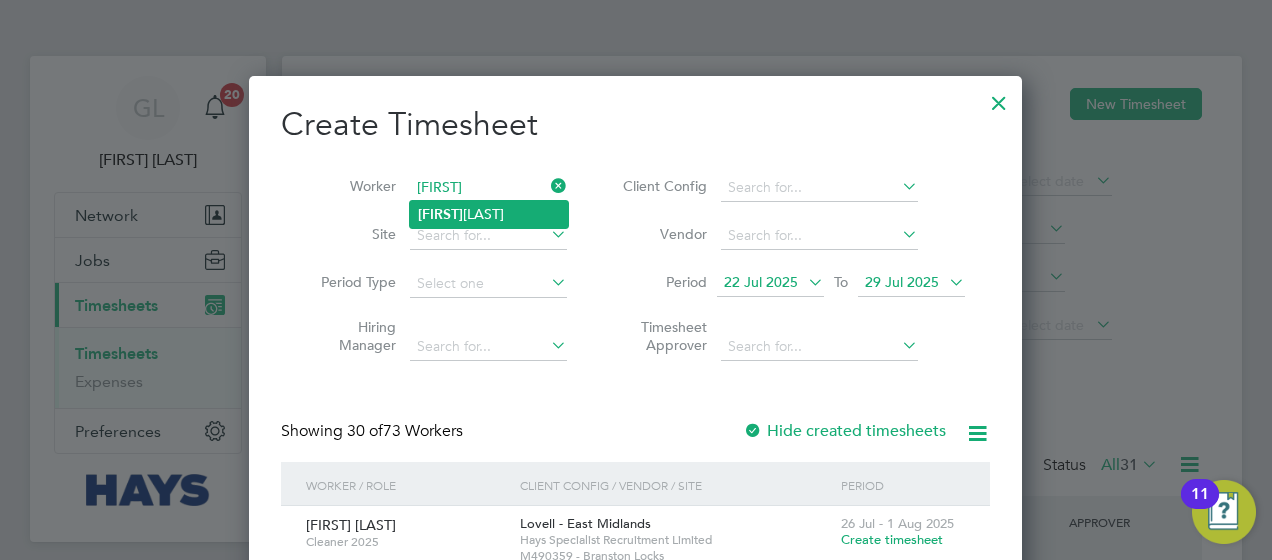 click on "[FIRST] [LAST] [LAST]" 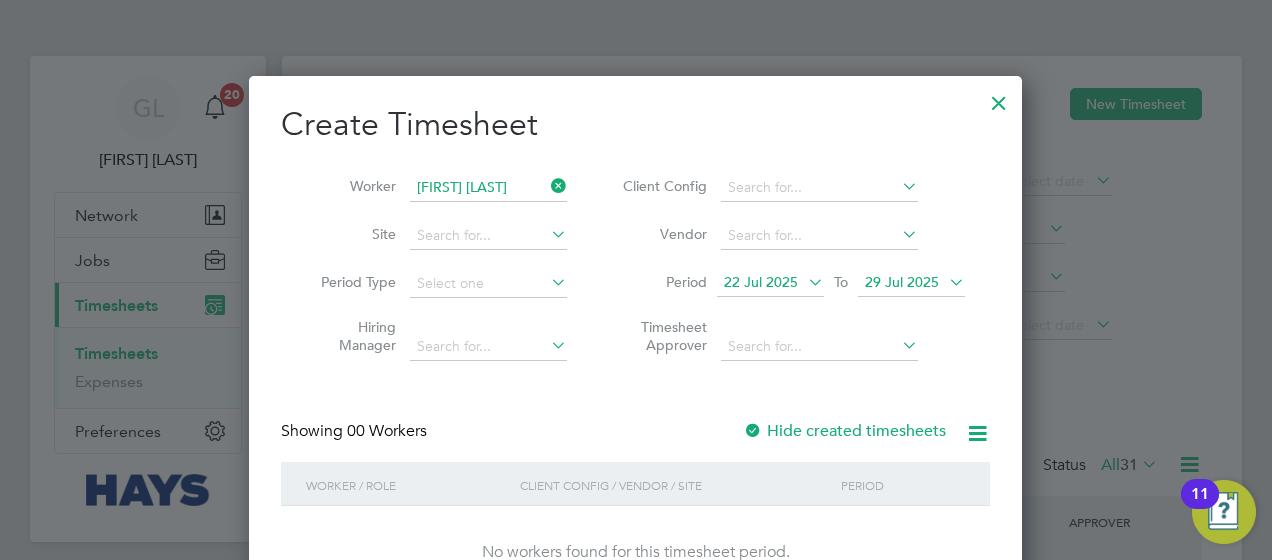 click on "Hide created timesheets" at bounding box center (844, 431) 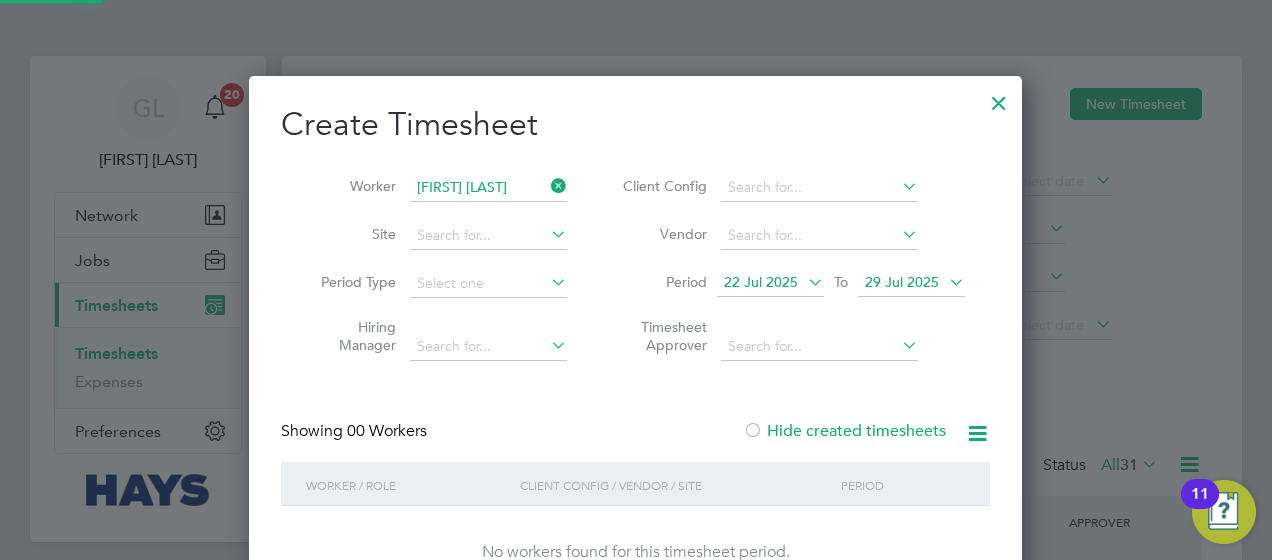 click on "Hide created timesheets" at bounding box center [844, 431] 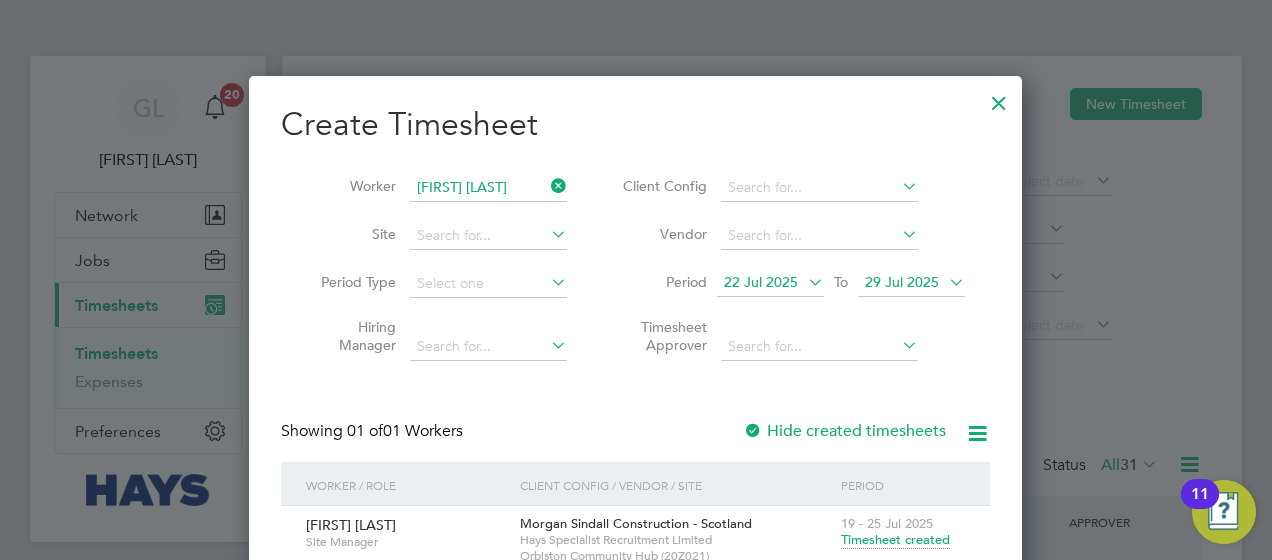 type 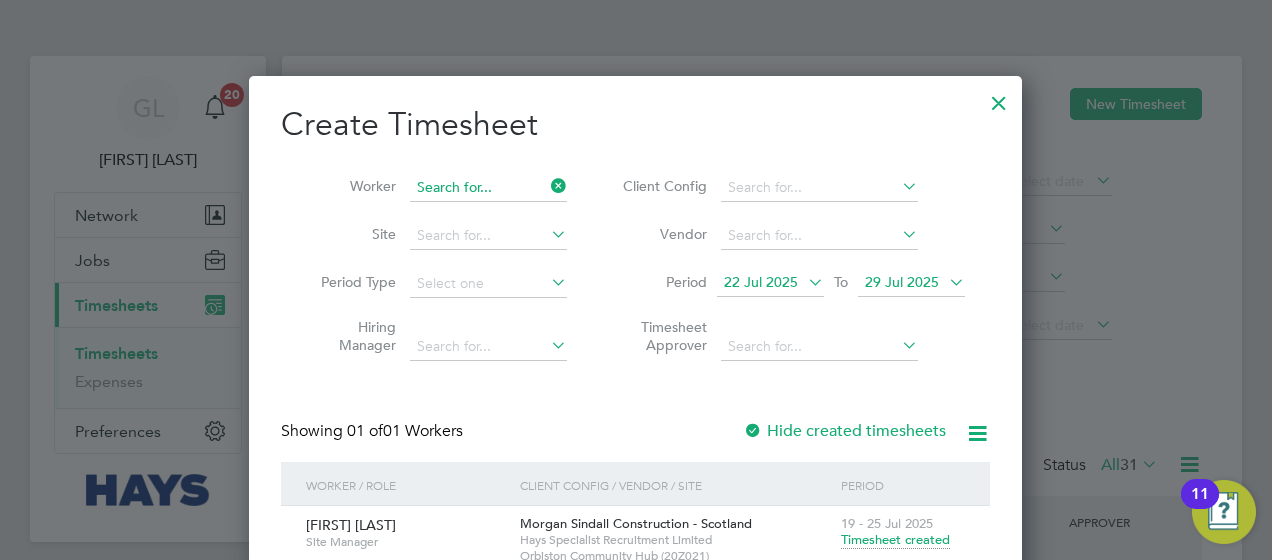 scroll, scrollTop: 10, scrollLeft: 9, axis: both 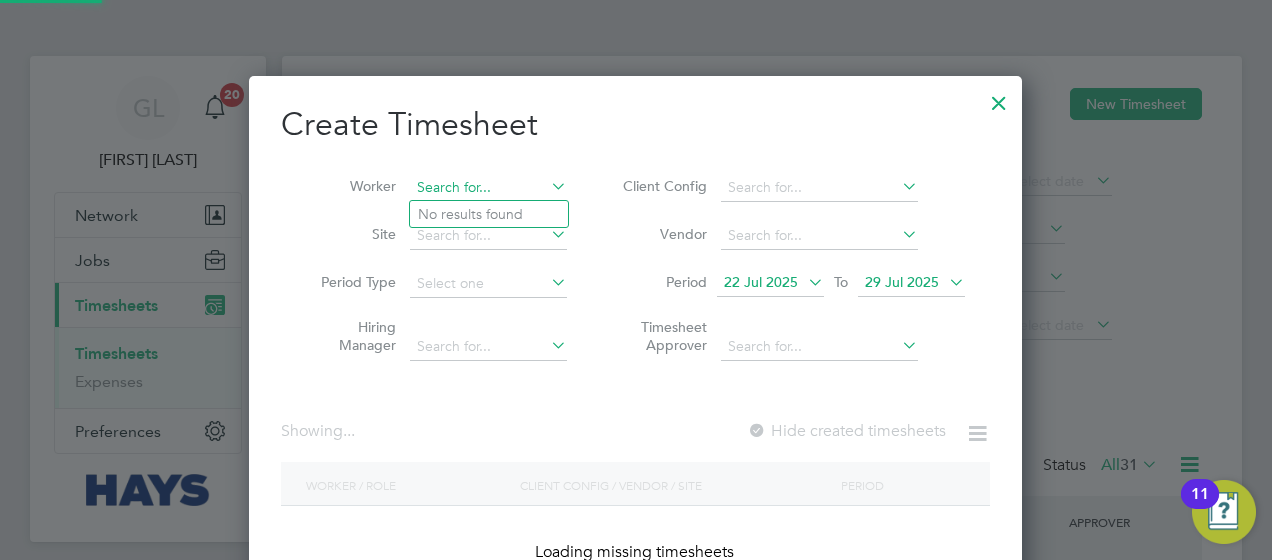 drag, startPoint x: 414, startPoint y: 188, endPoint x: 523, endPoint y: 188, distance: 109 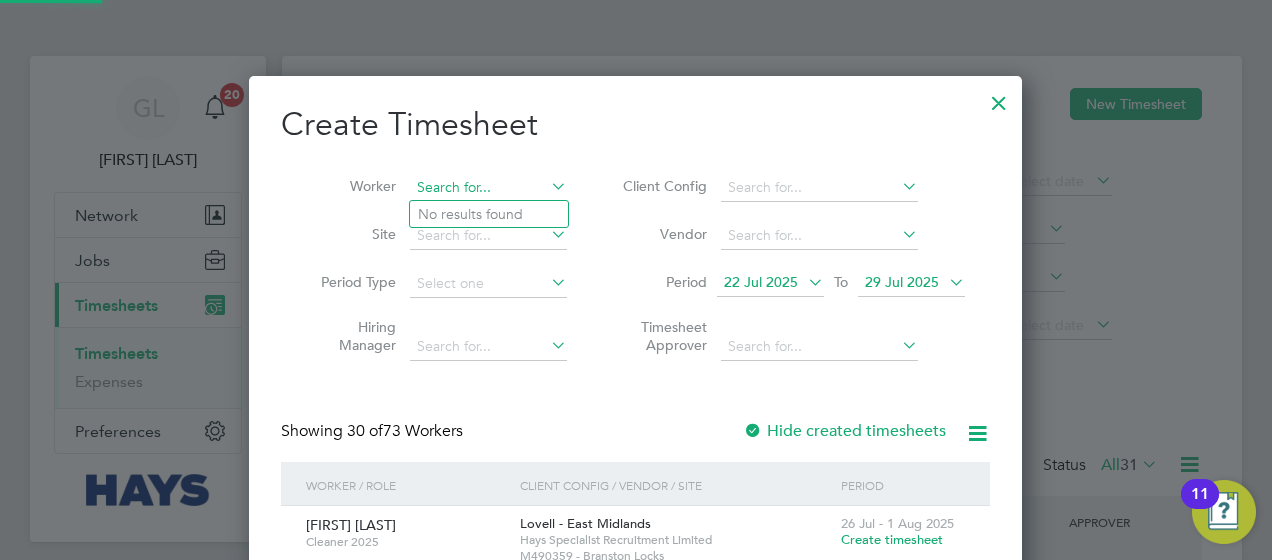 scroll, scrollTop: 10, scrollLeft: 9, axis: both 